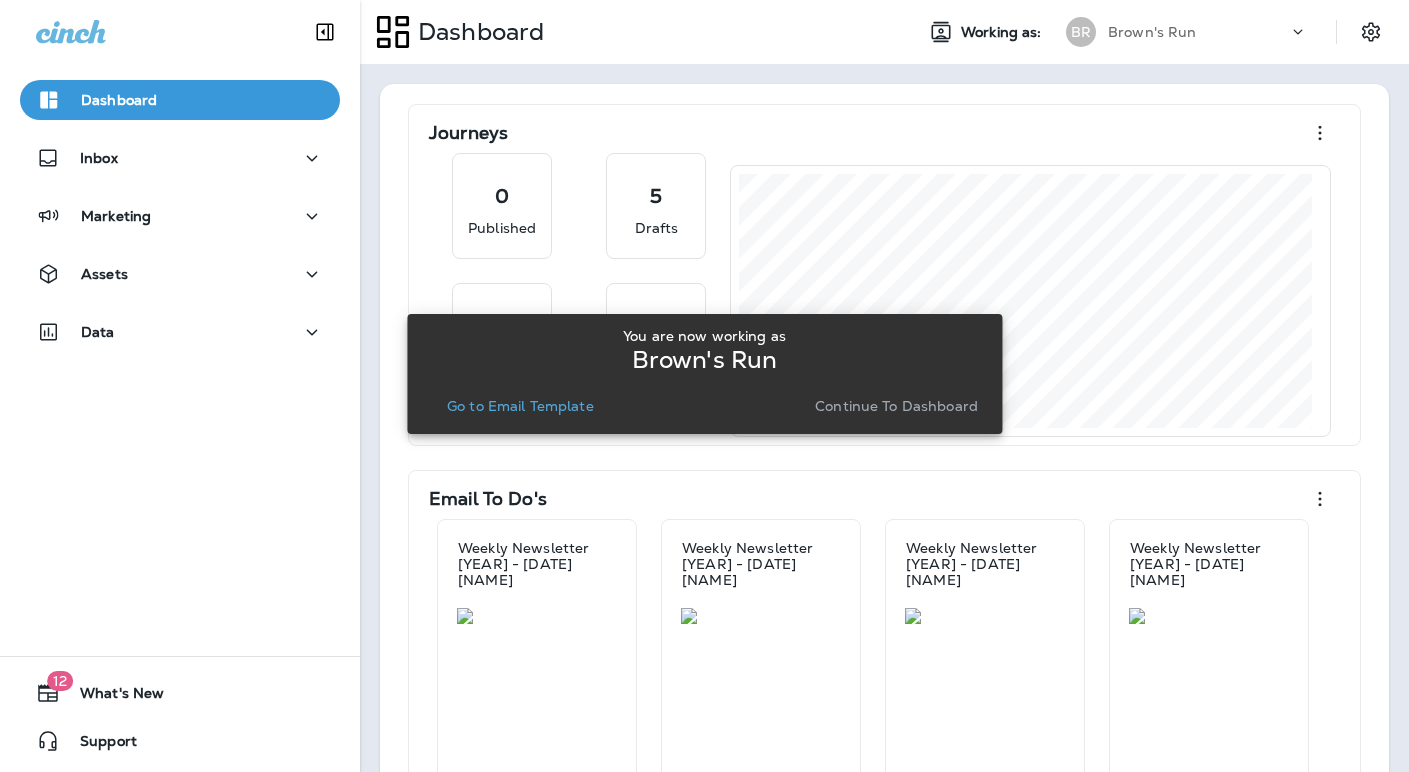 scroll, scrollTop: 0, scrollLeft: 0, axis: both 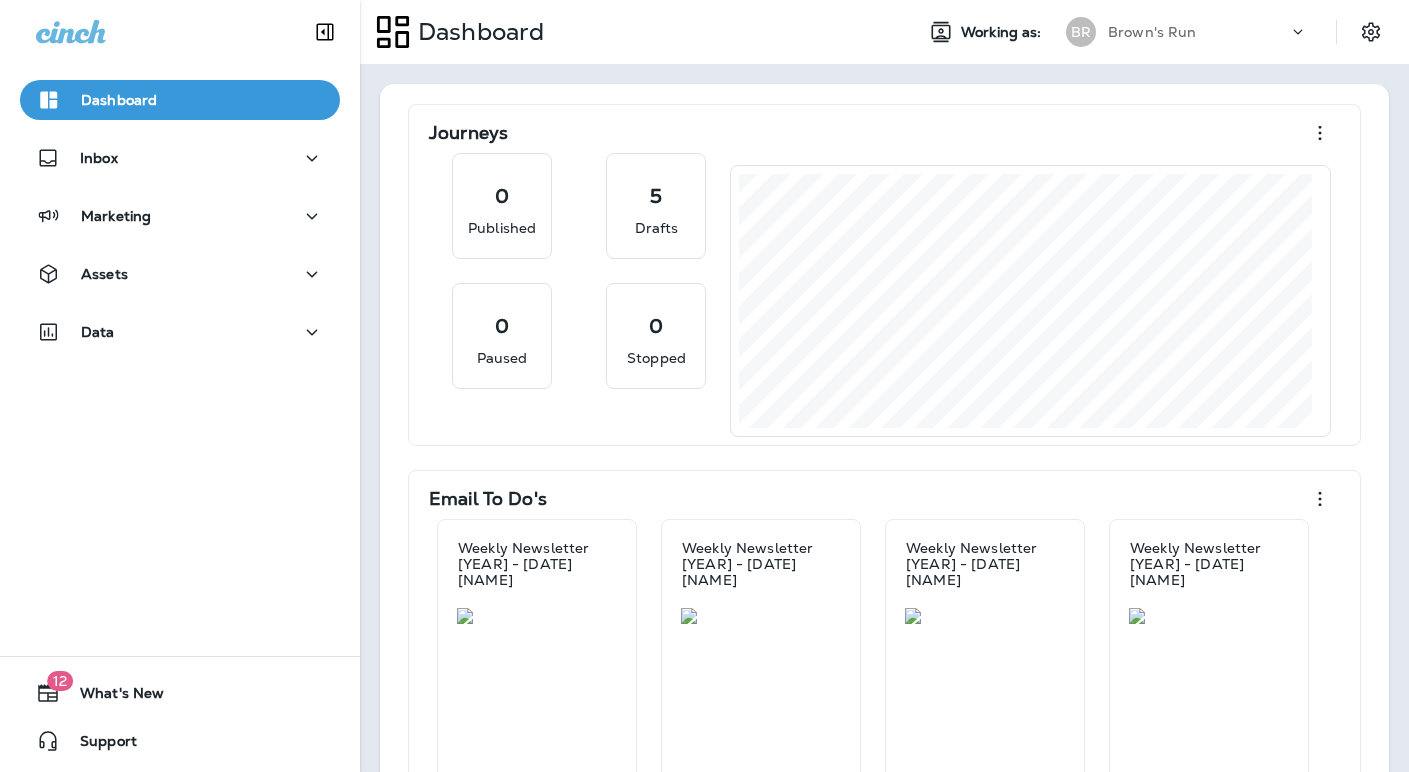 click on "Brown's Run" at bounding box center [1152, 32] 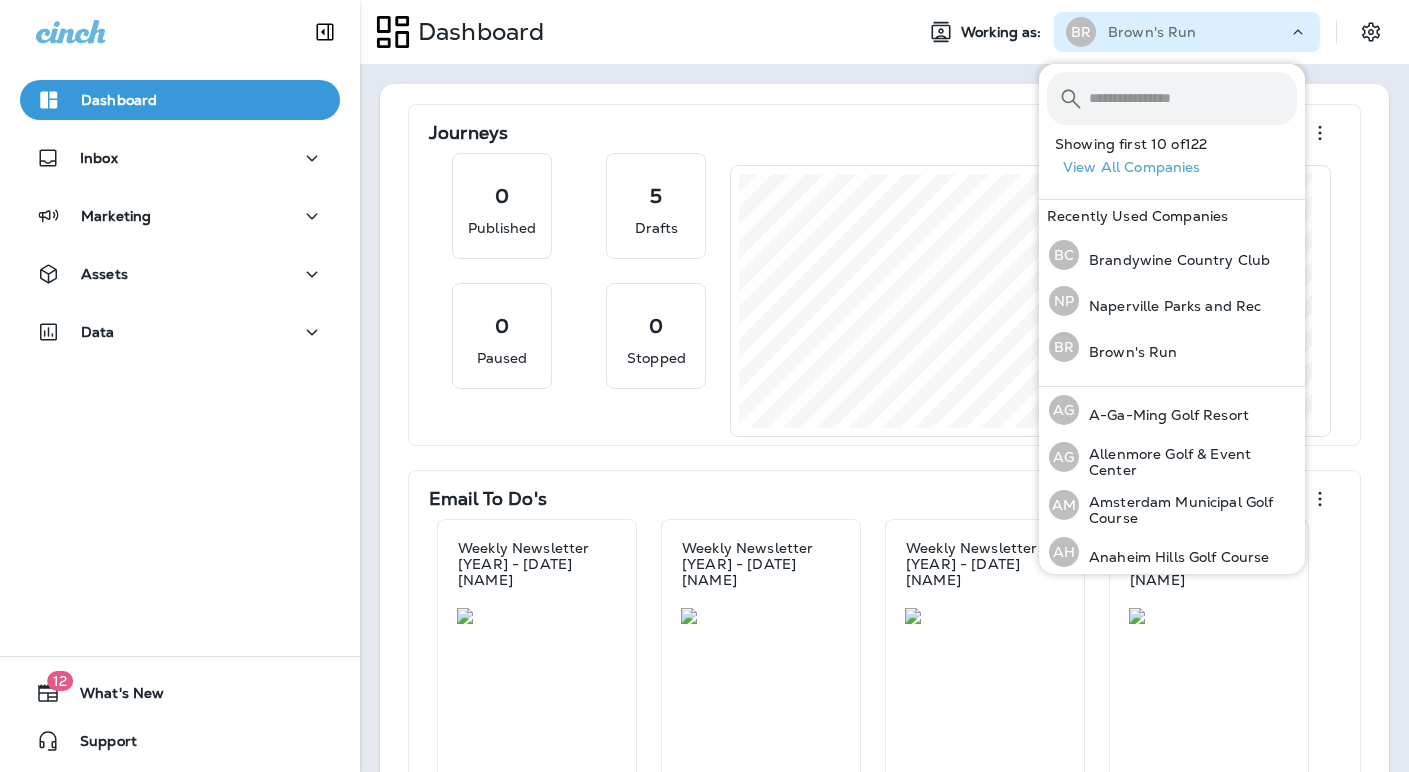 click at bounding box center [1193, 98] 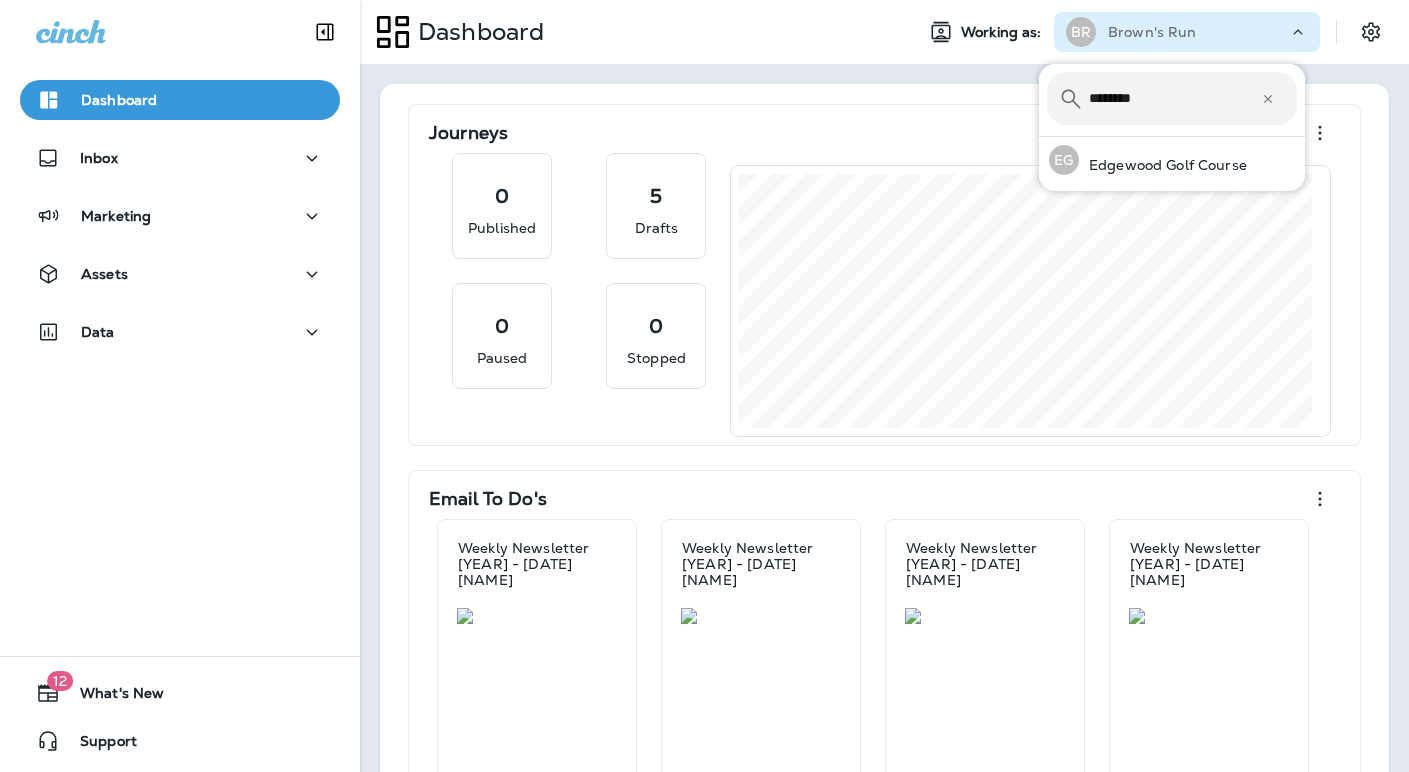 type on "********" 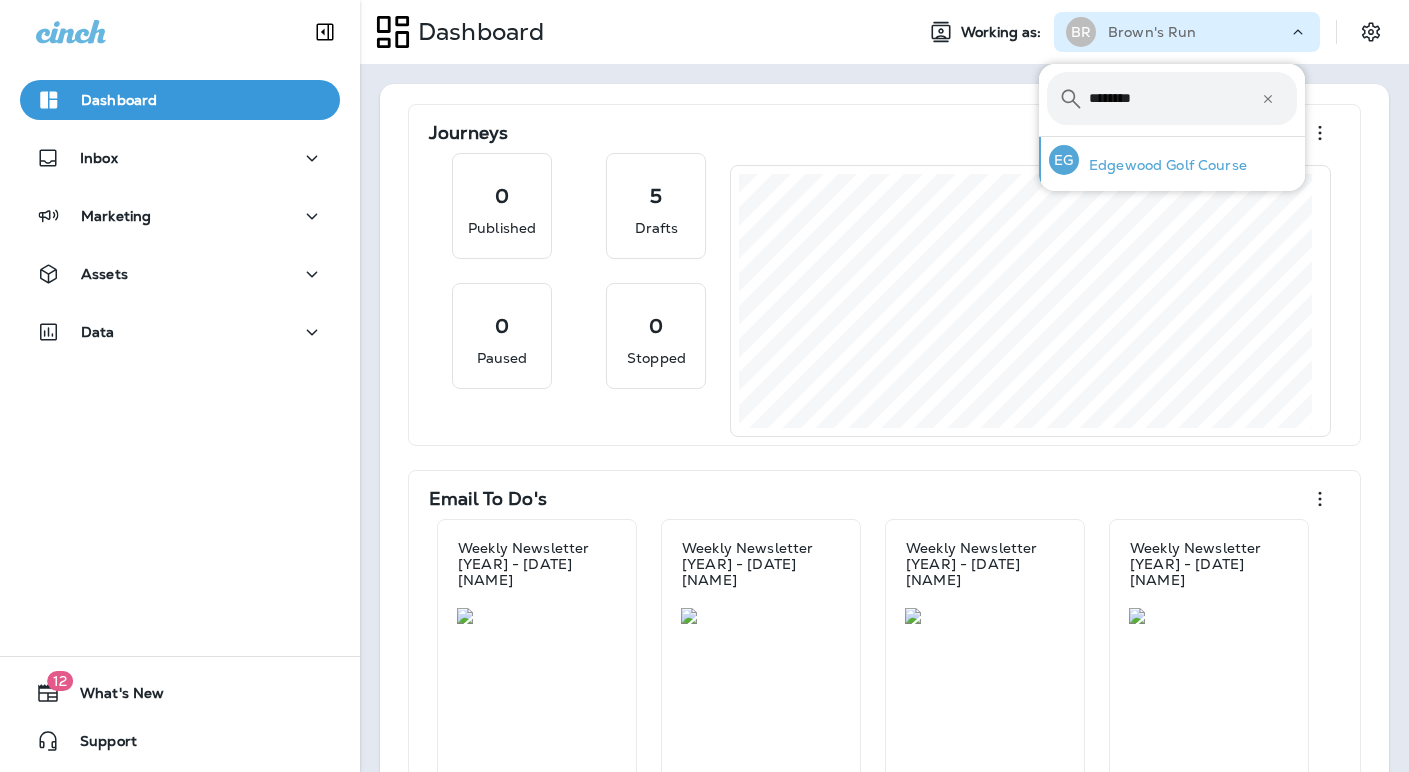click on "Edgewood Golf Course" at bounding box center (1163, 165) 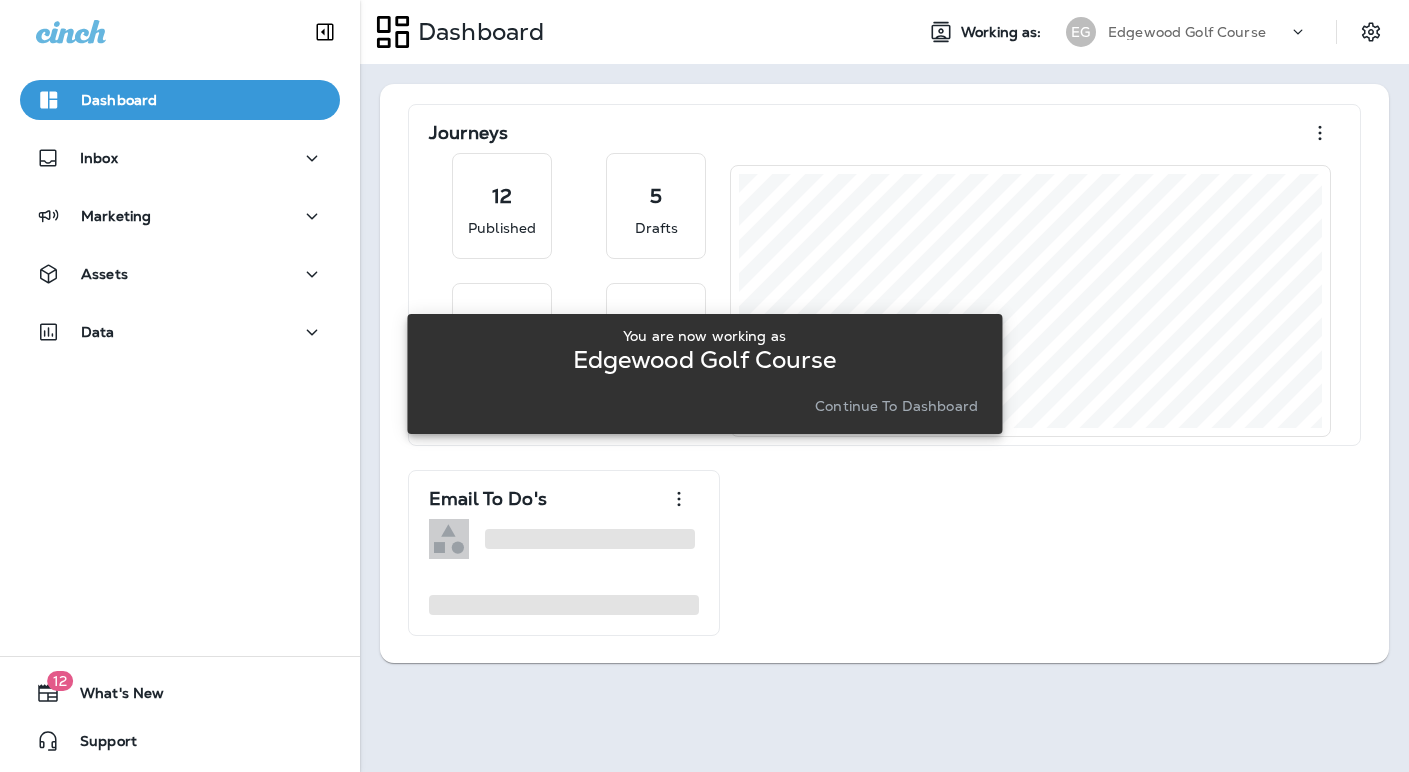 click on "Continue to Dashboard" at bounding box center [896, 406] 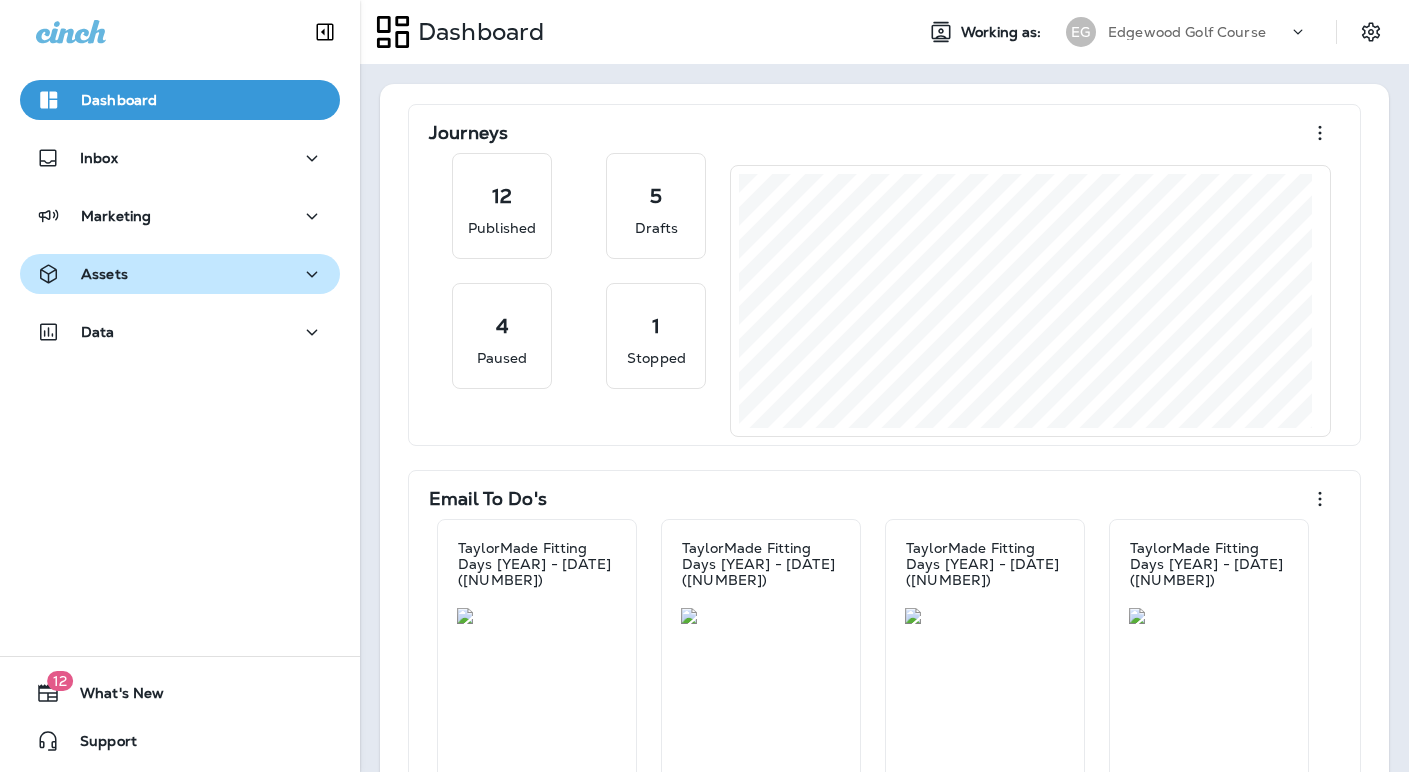 click on "Assets" at bounding box center [180, 274] 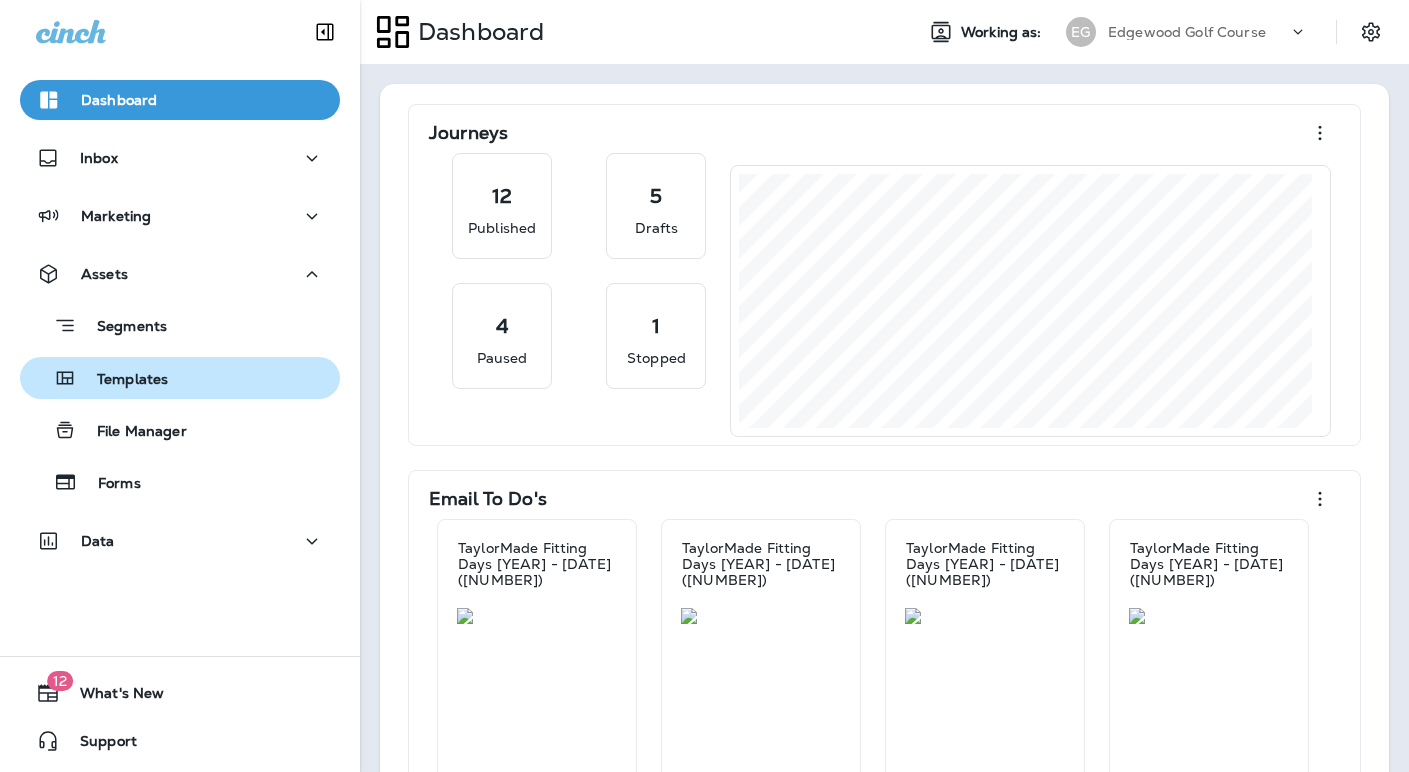 click on "Templates" at bounding box center [122, 380] 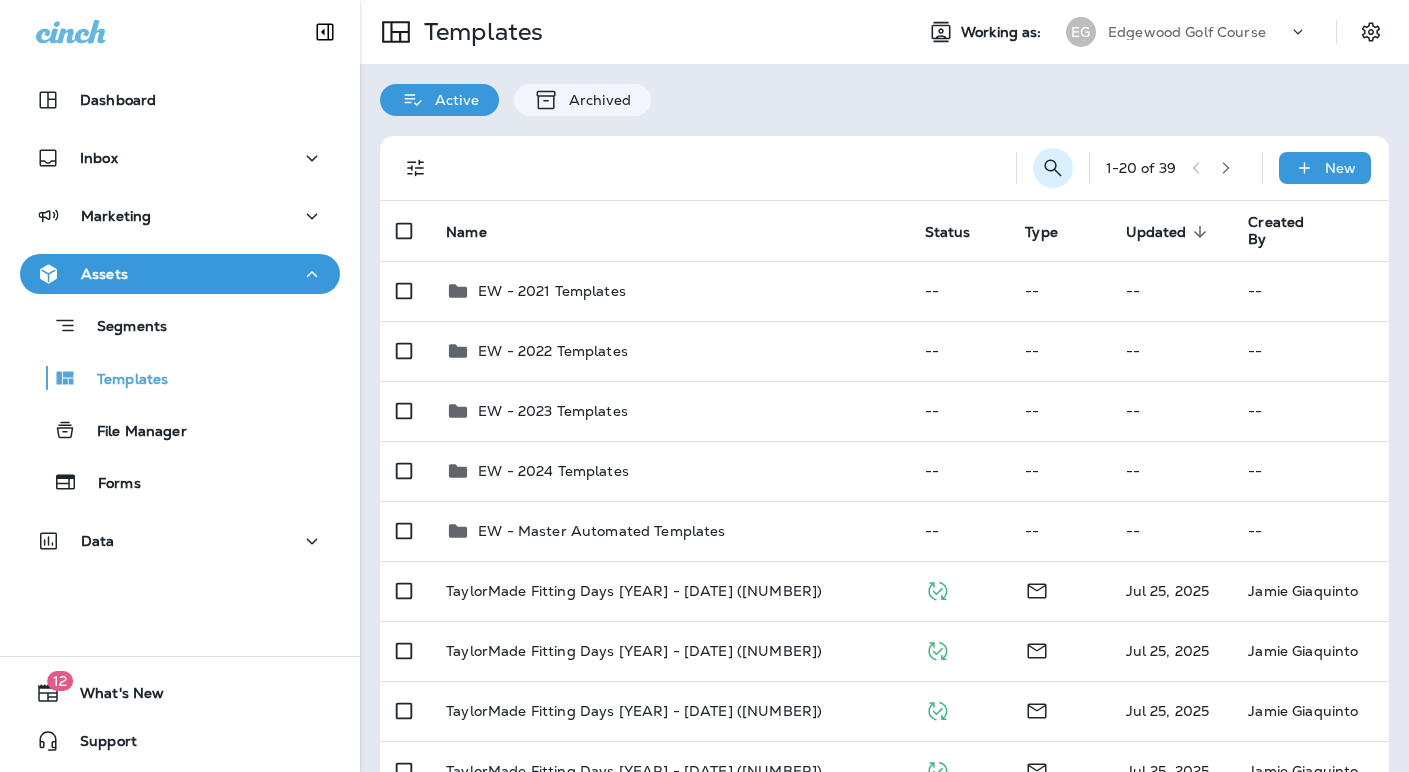 click 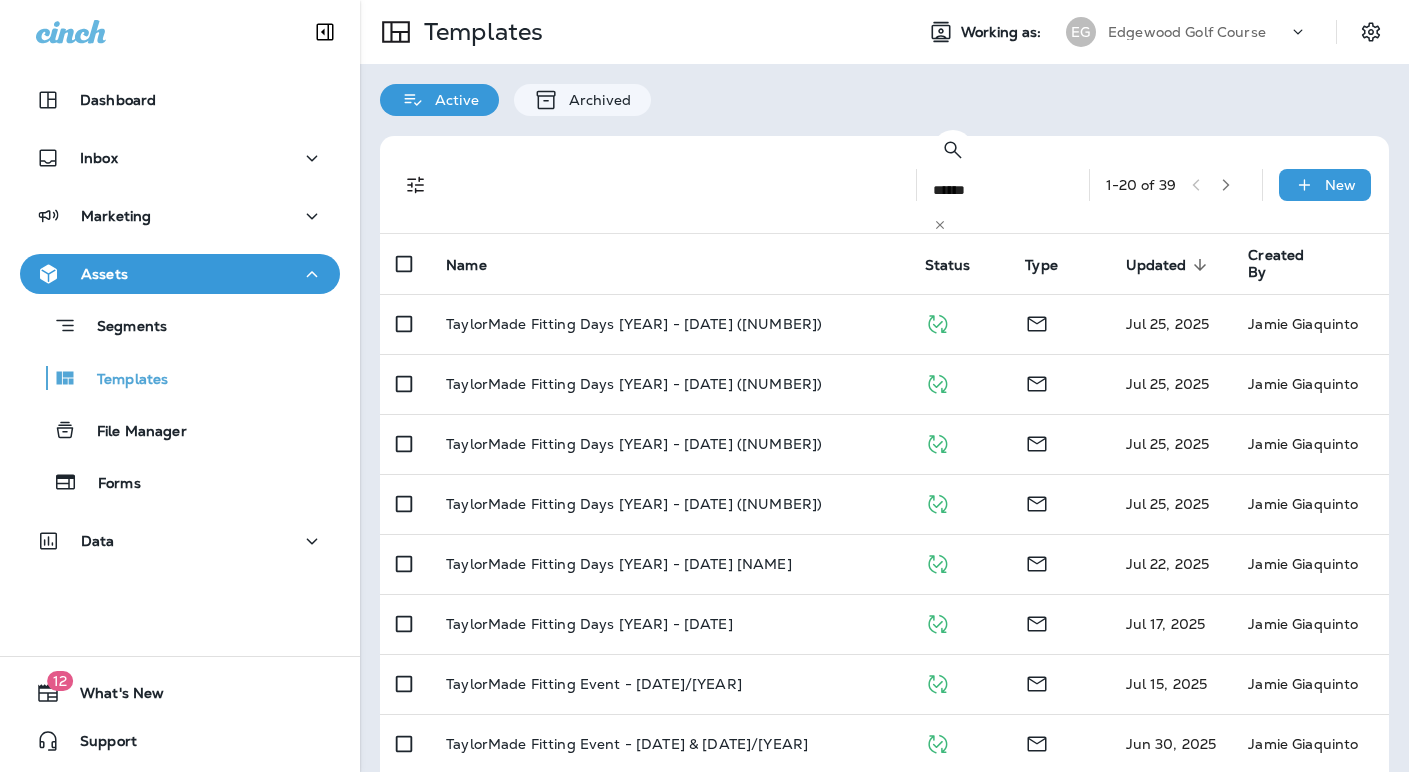 type on "******" 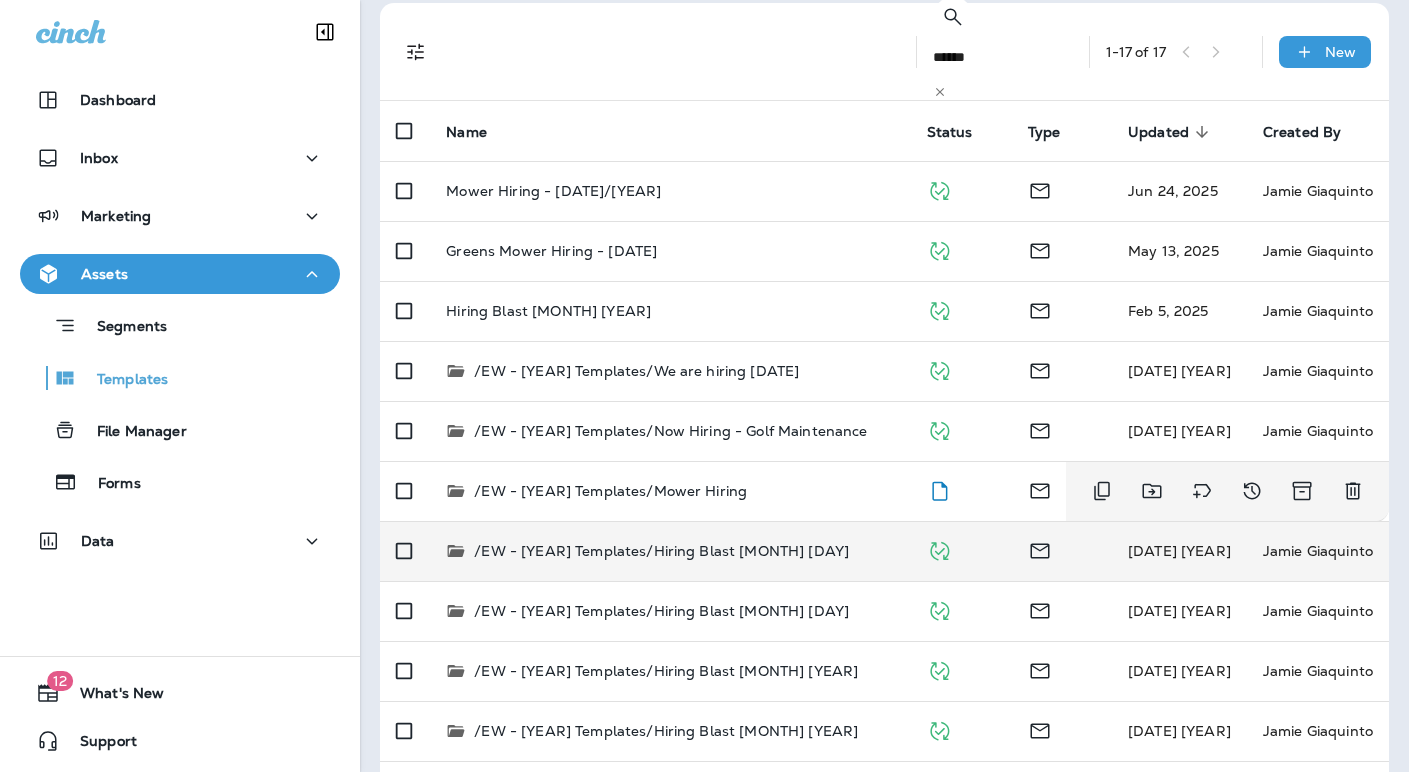 scroll, scrollTop: 529, scrollLeft: 0, axis: vertical 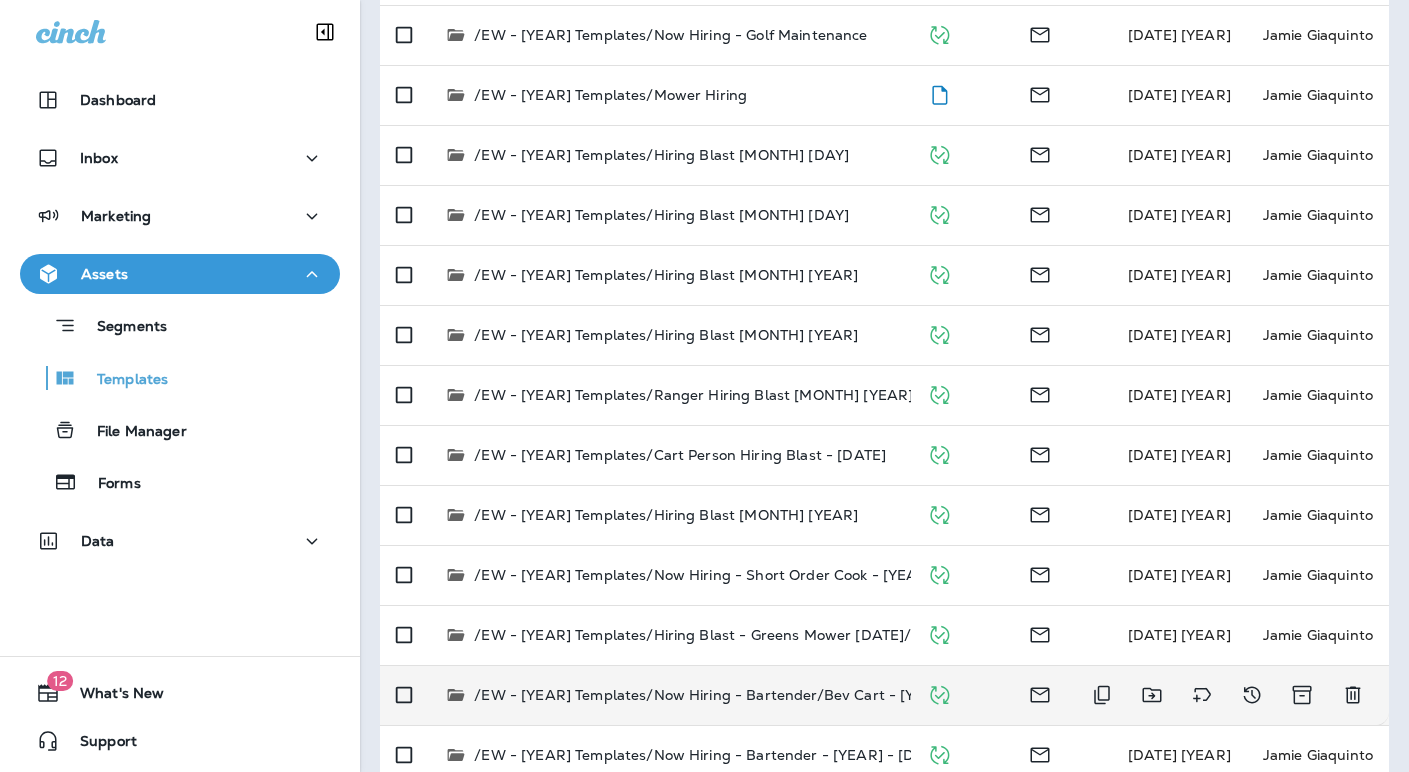 click on "/EW - [YEAR] Templates/Now Hiring - Bartender/Bev Cart - [YEAR] - [DATE]" at bounding box center [744, 695] 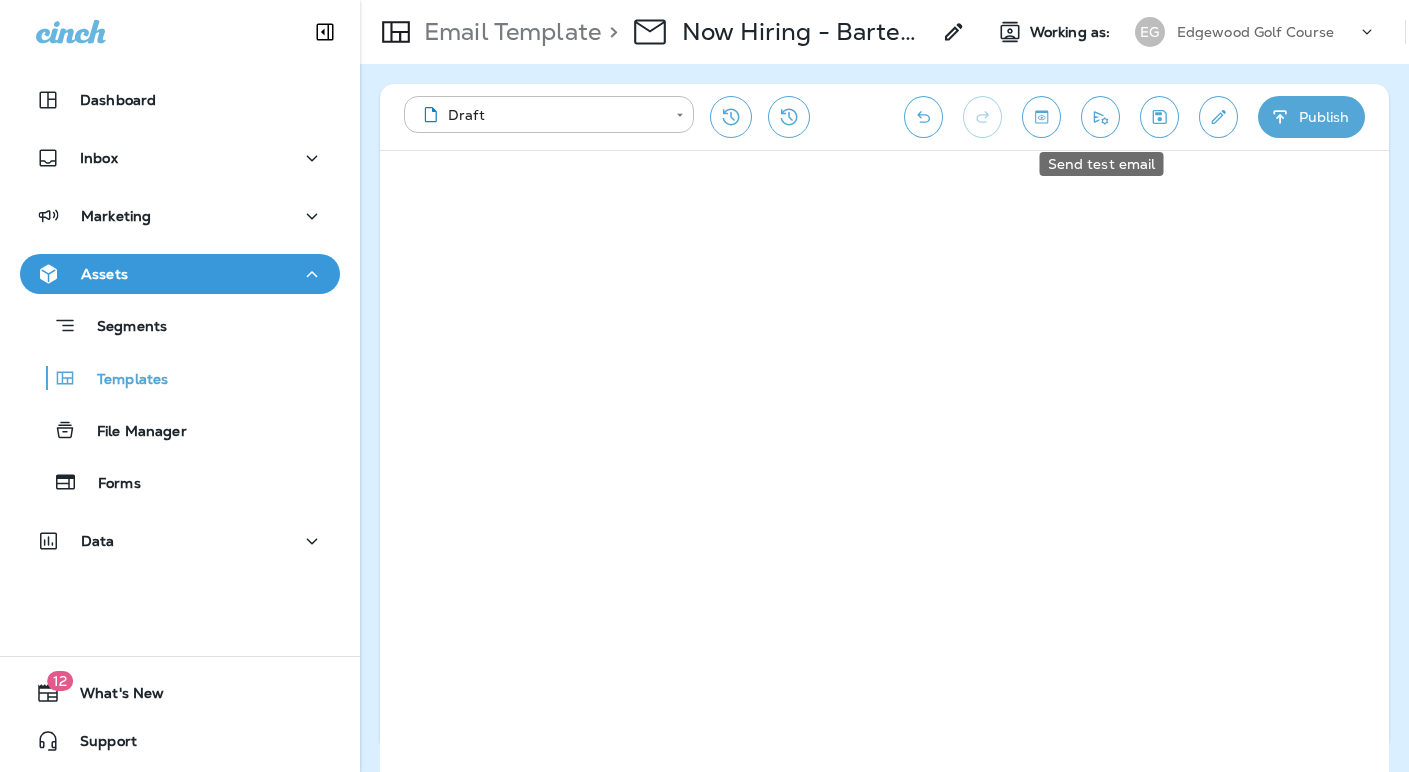 click 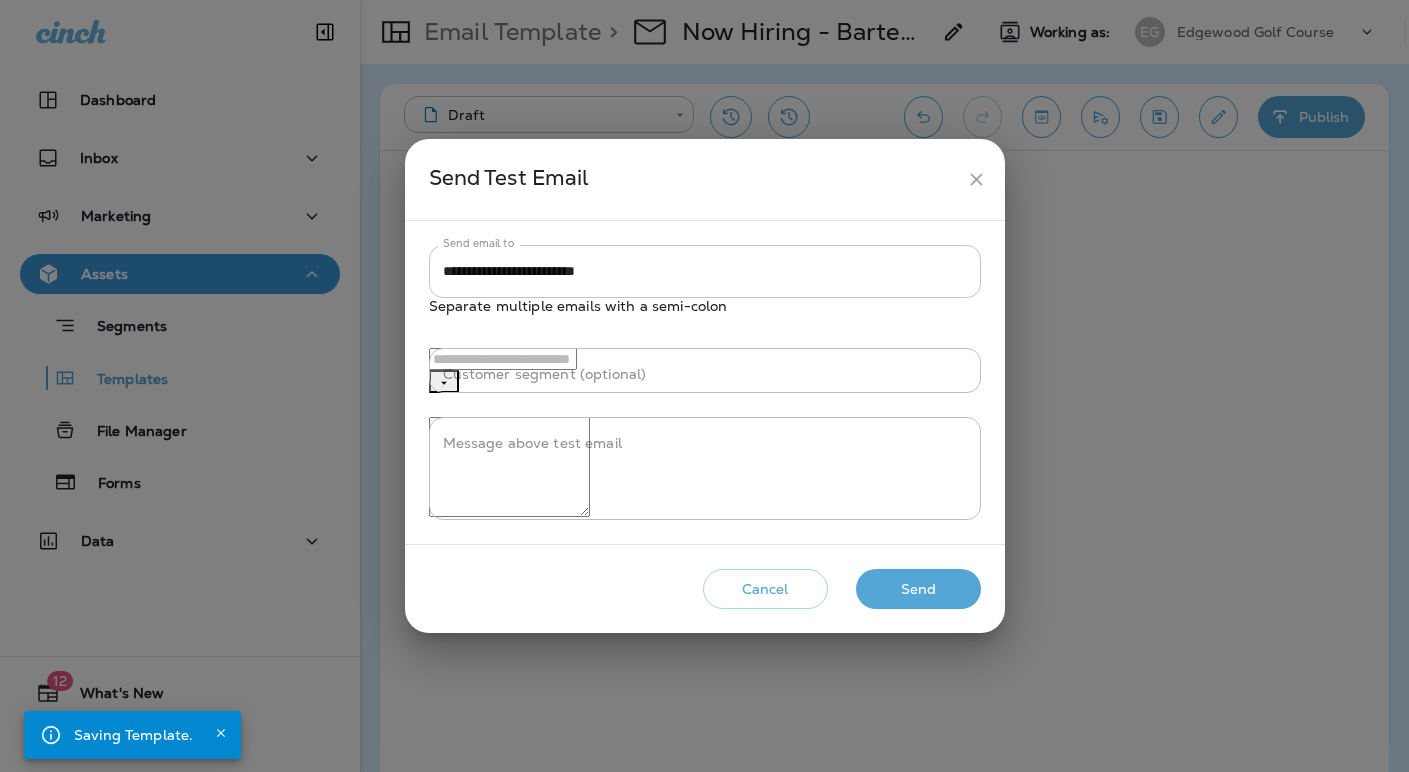 click on "**********" at bounding box center [705, 271] 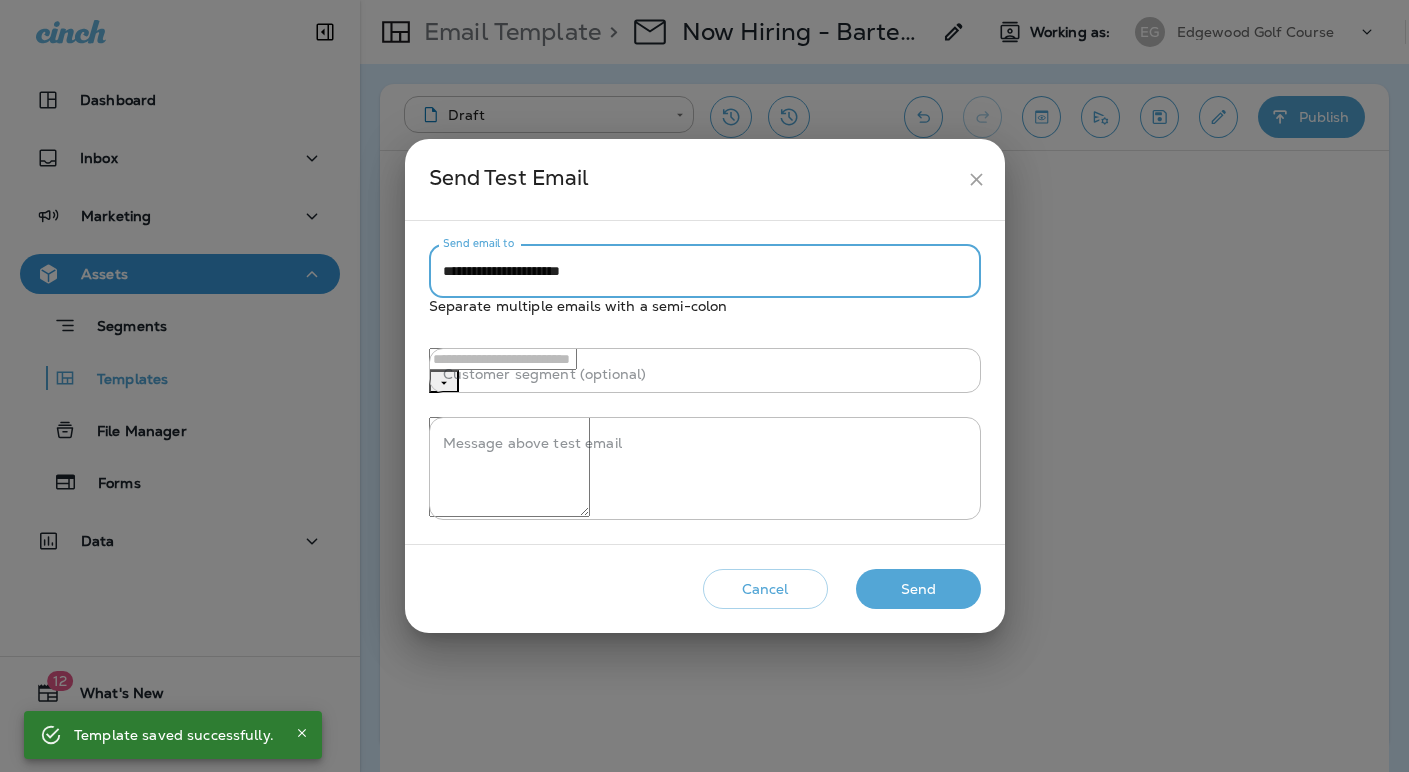 type on "**********" 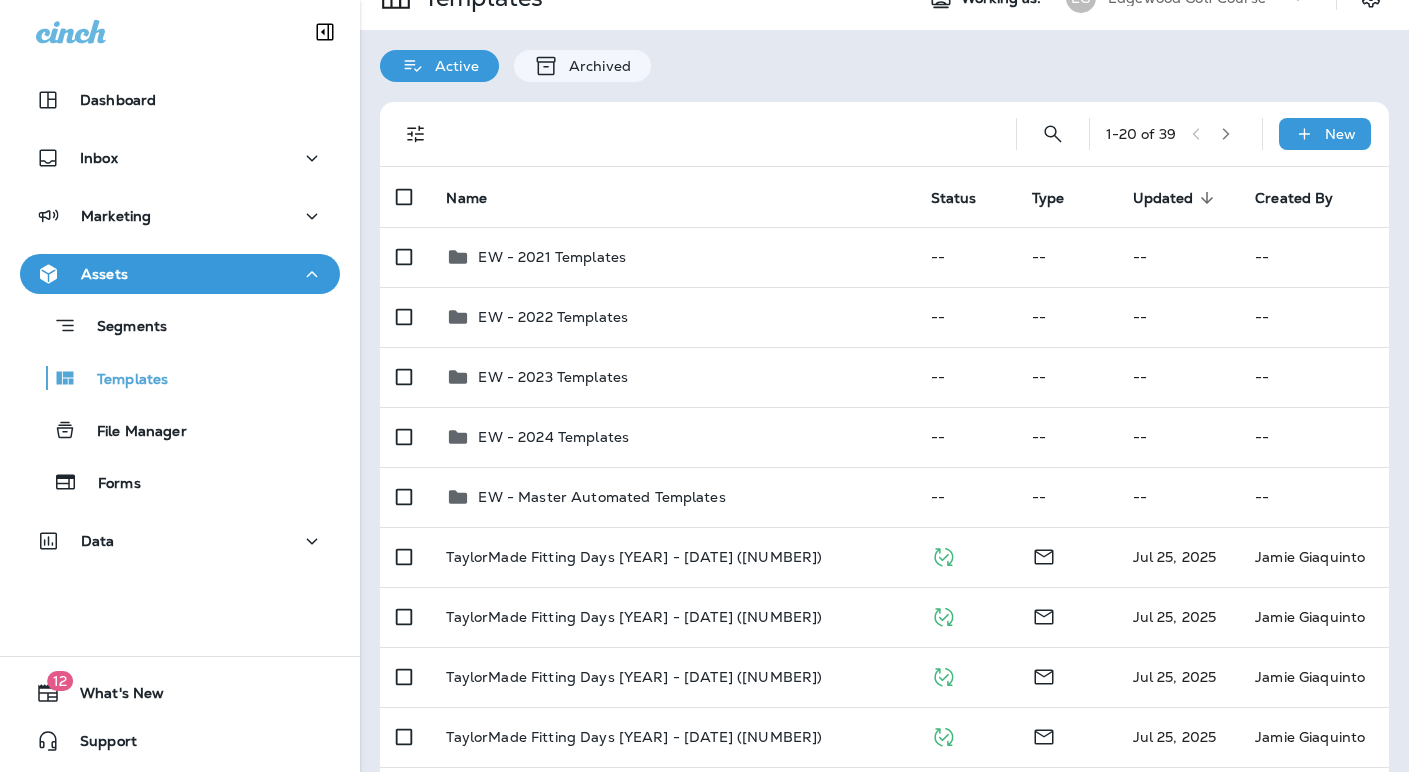 scroll, scrollTop: 0, scrollLeft: 0, axis: both 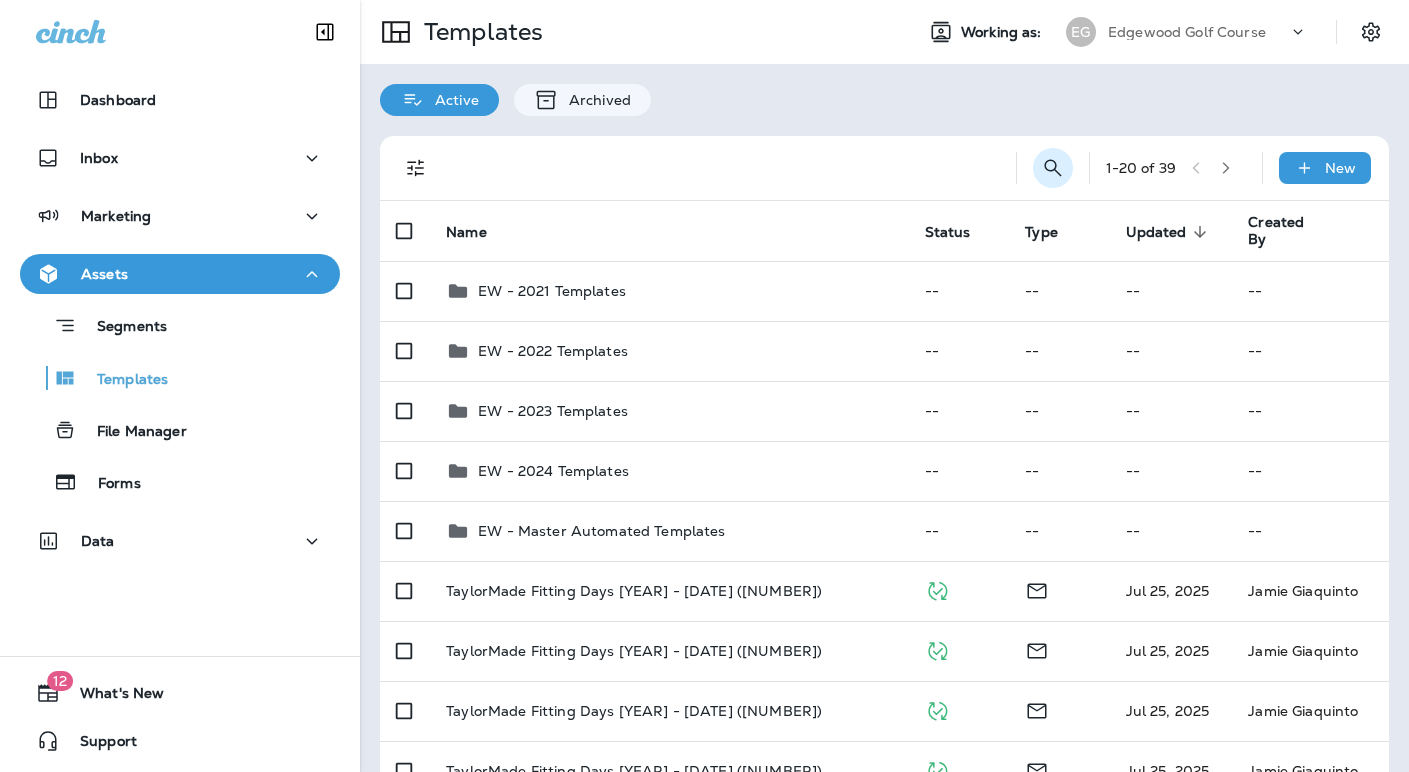 click 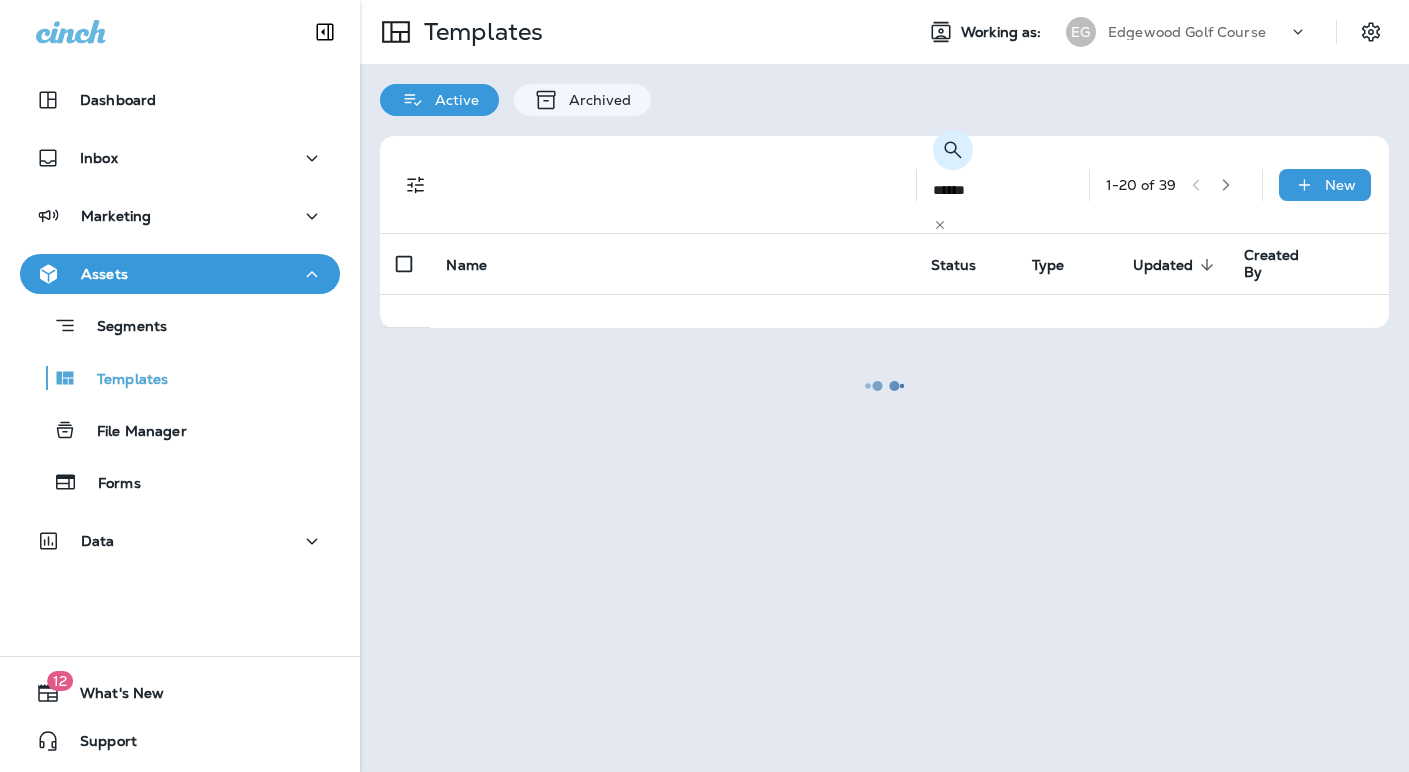 type on "******" 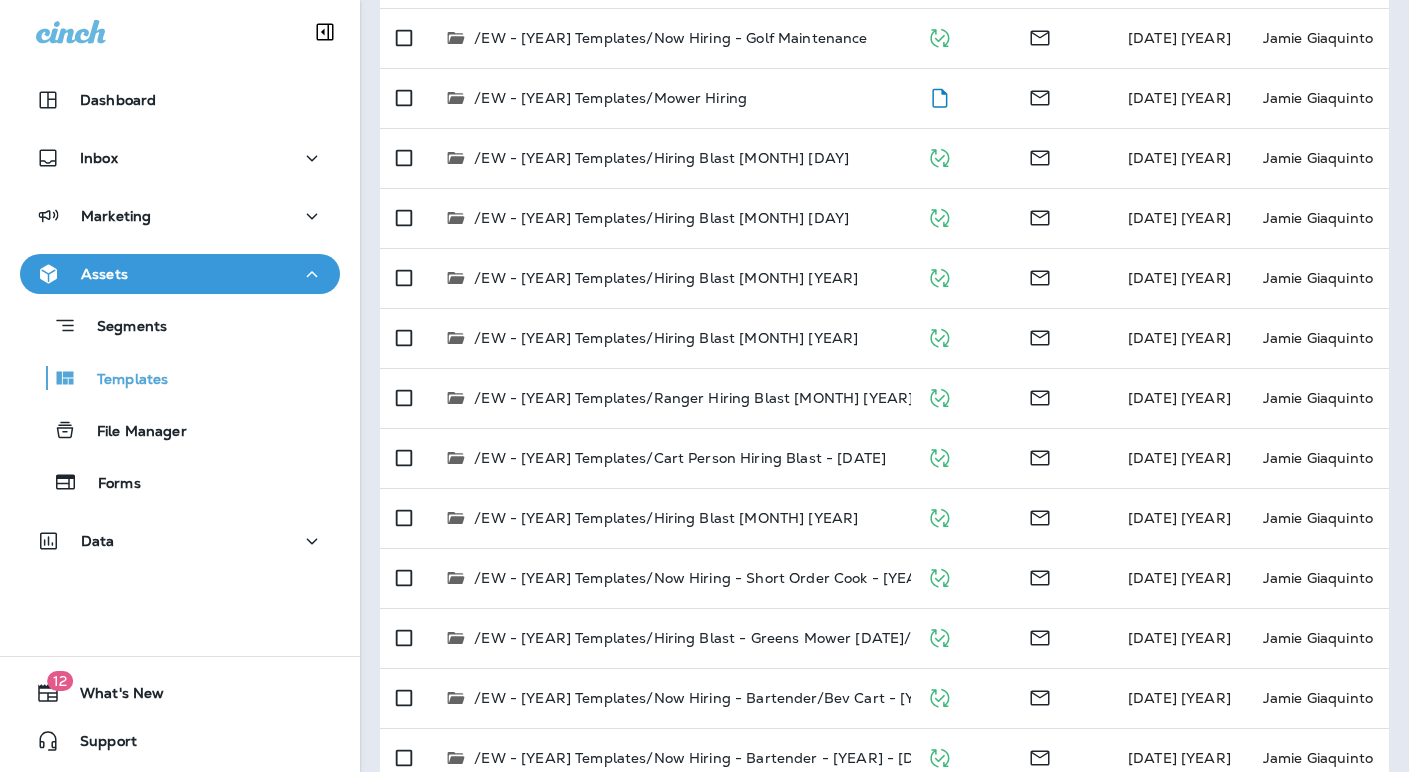 scroll, scrollTop: 529, scrollLeft: 0, axis: vertical 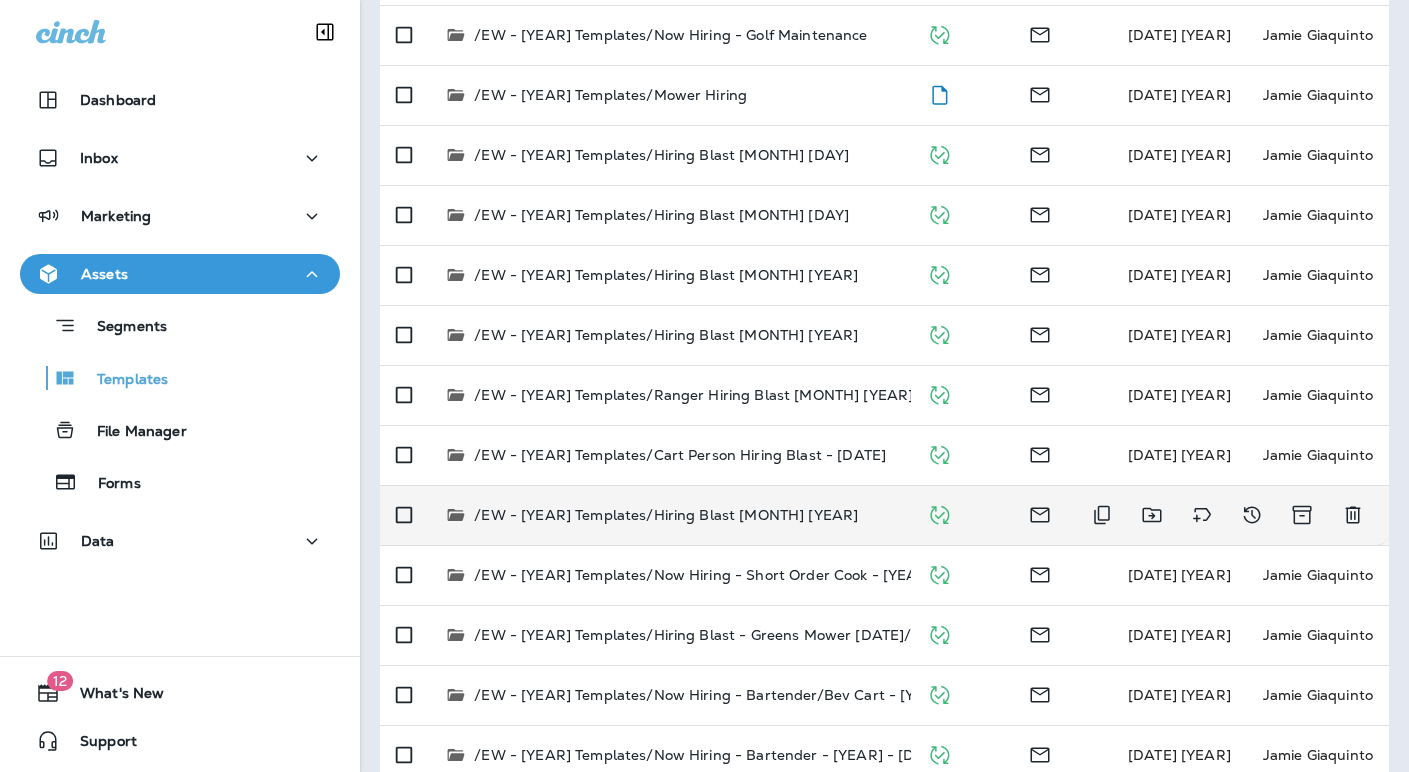 click on "/EW - [YEAR] Templates/Hiring Blast [MONTH] [YEAR]" at bounding box center [666, 515] 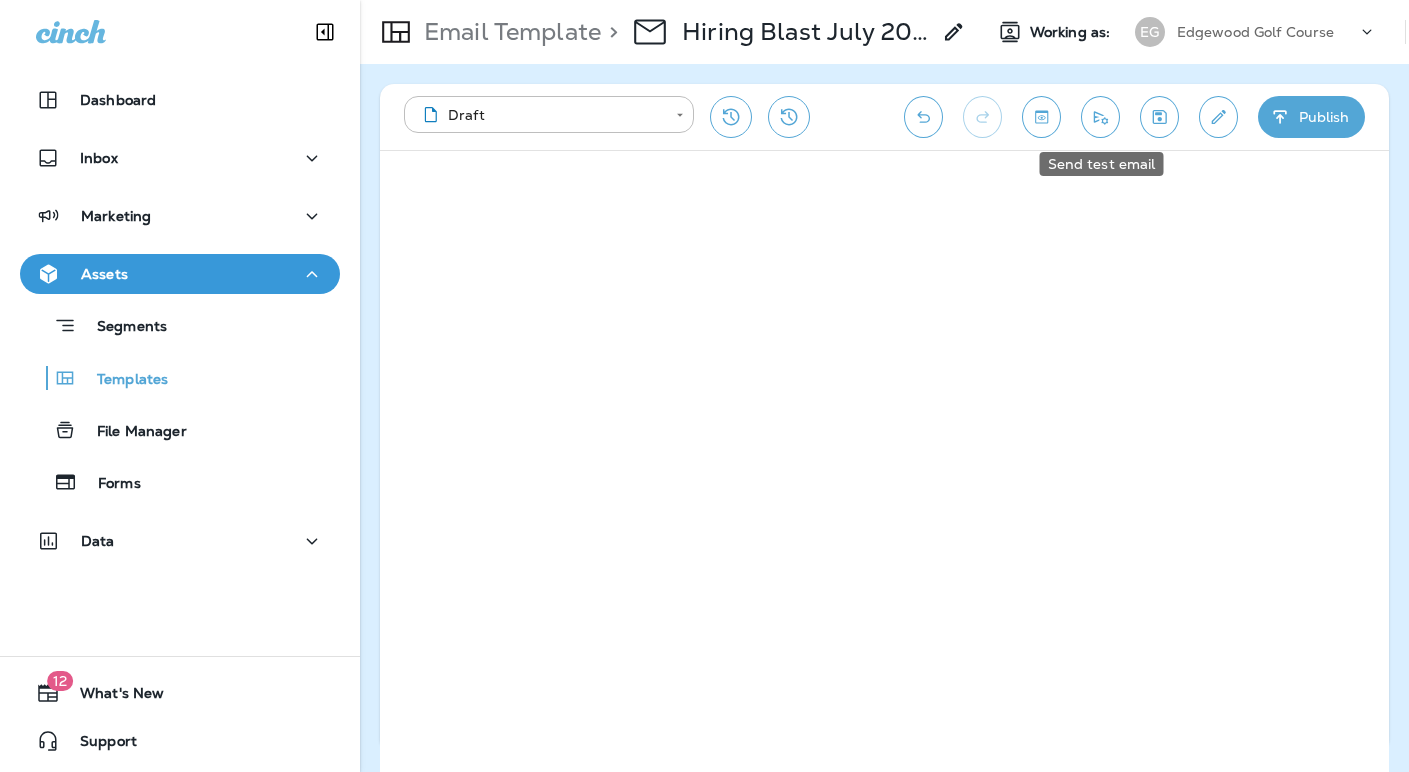 click 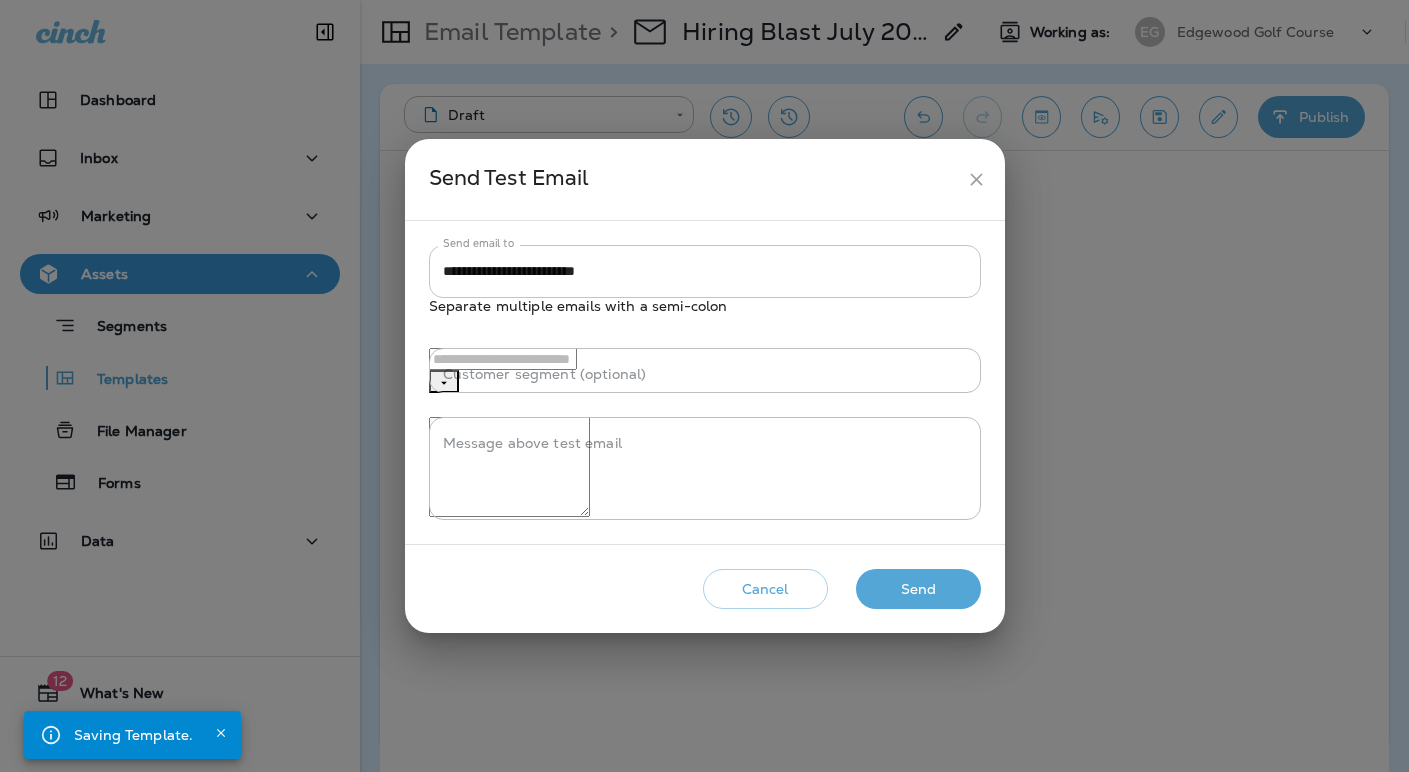 click on "**********" at bounding box center (705, 271) 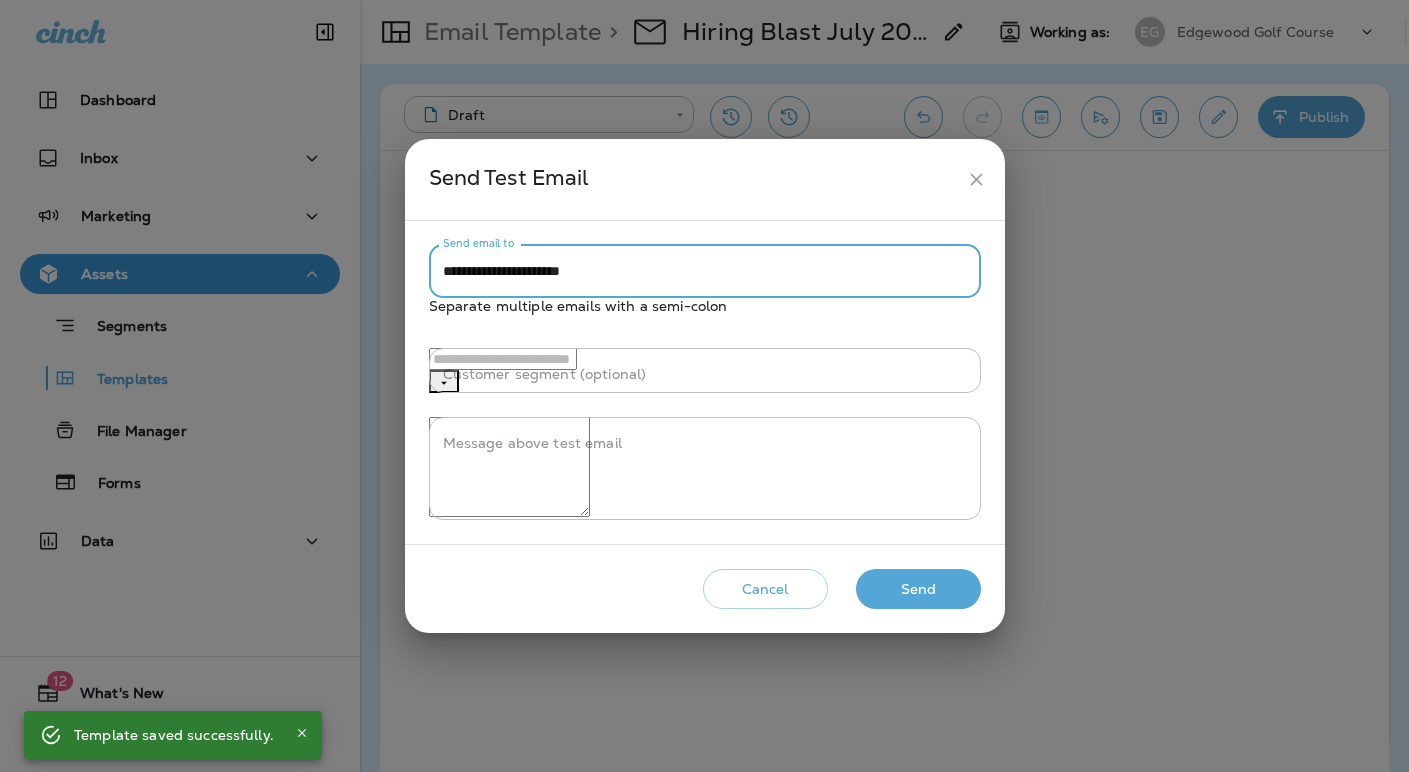type on "**********" 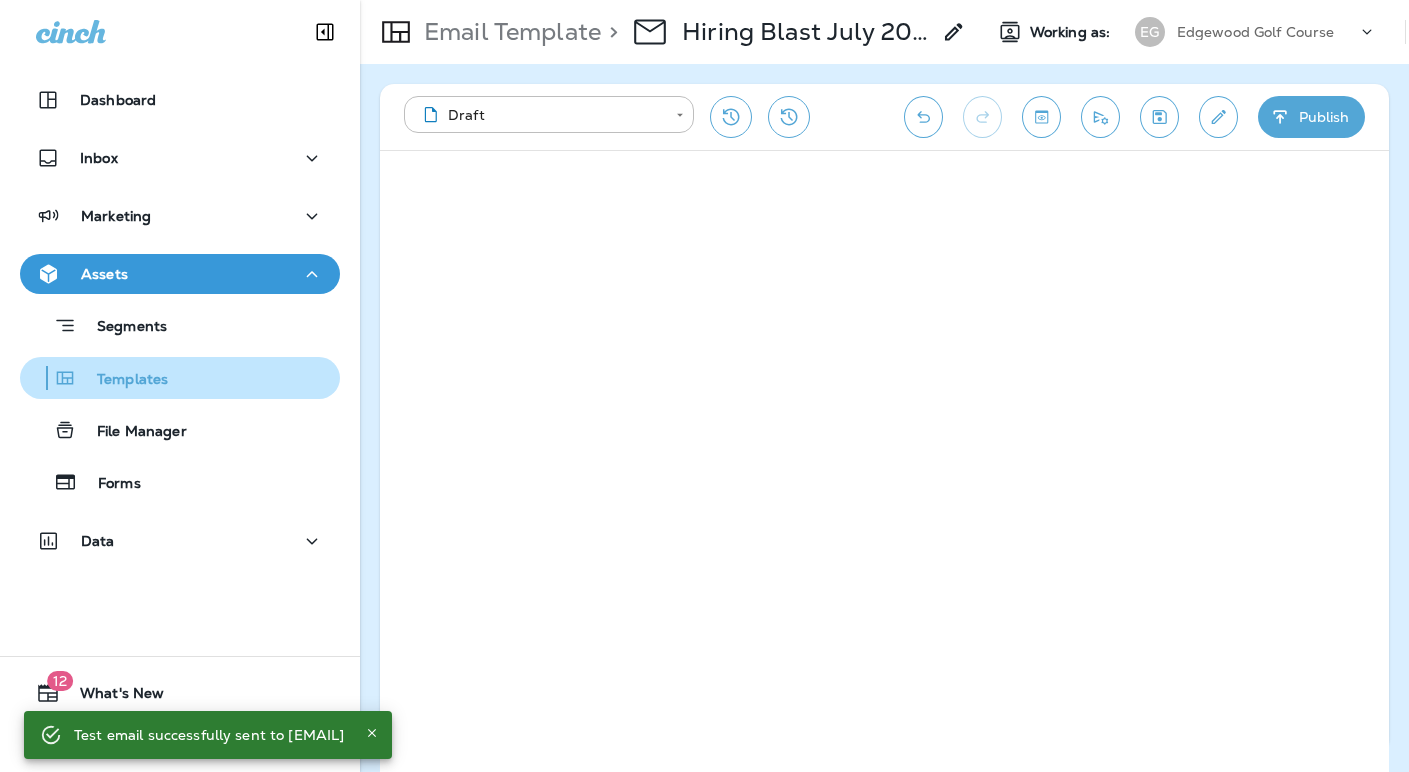 click on "Templates" at bounding box center [122, 380] 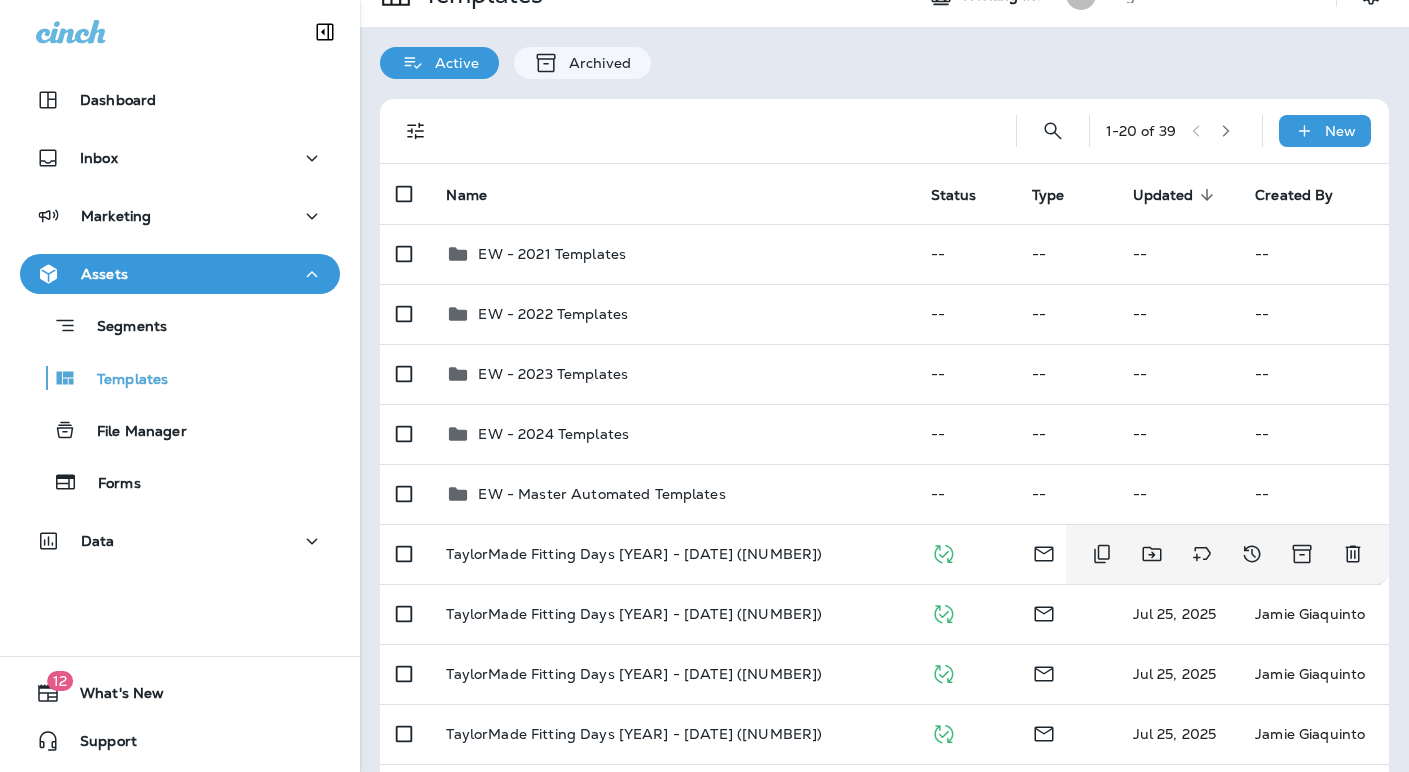 scroll, scrollTop: 37, scrollLeft: 0, axis: vertical 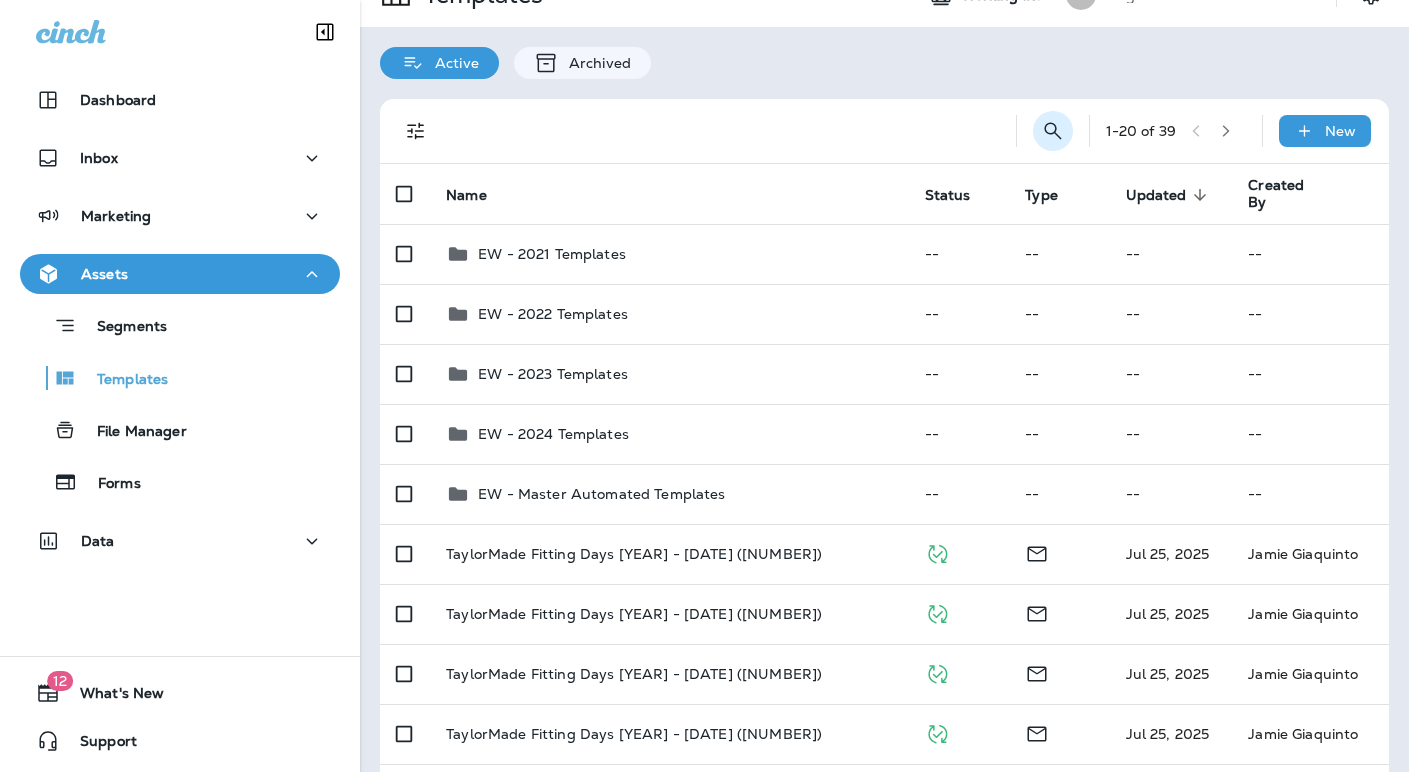 click 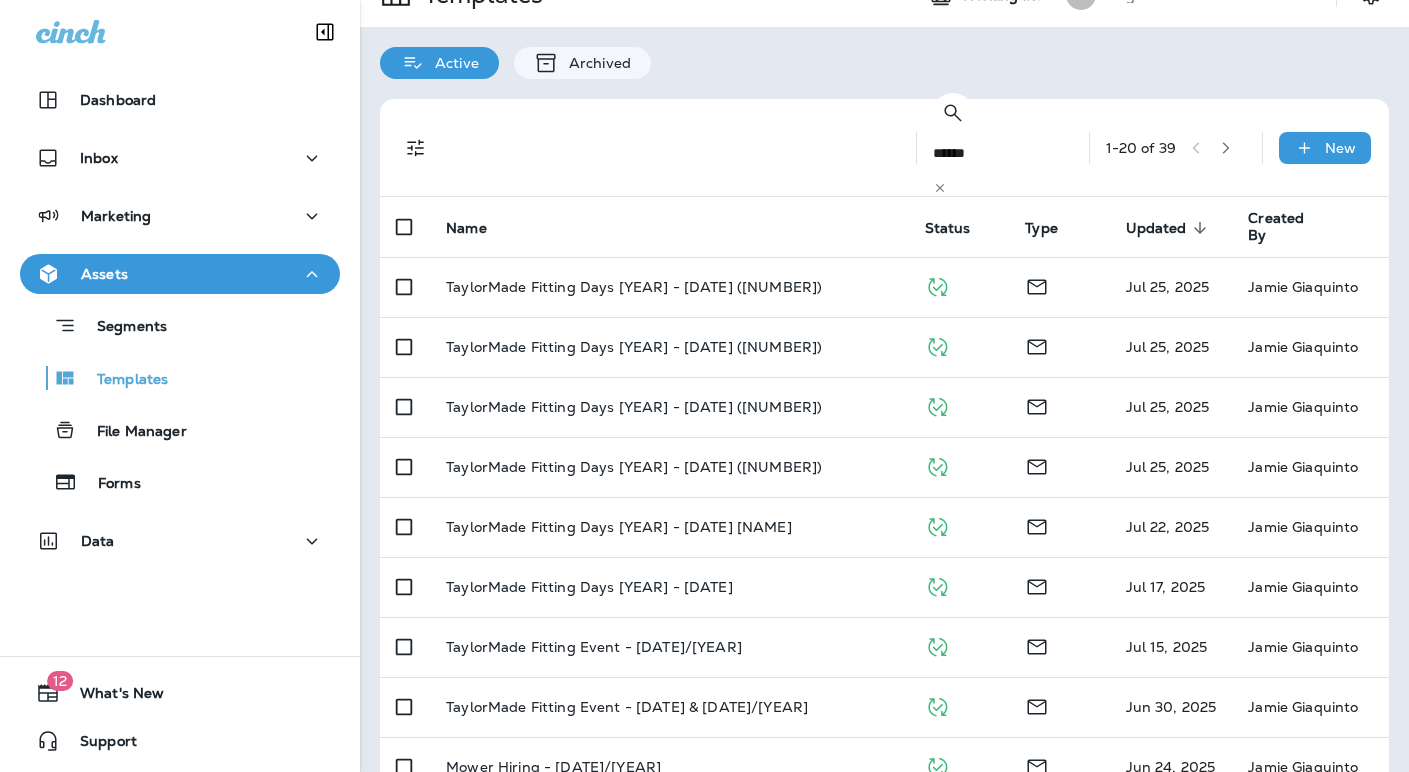type on "******" 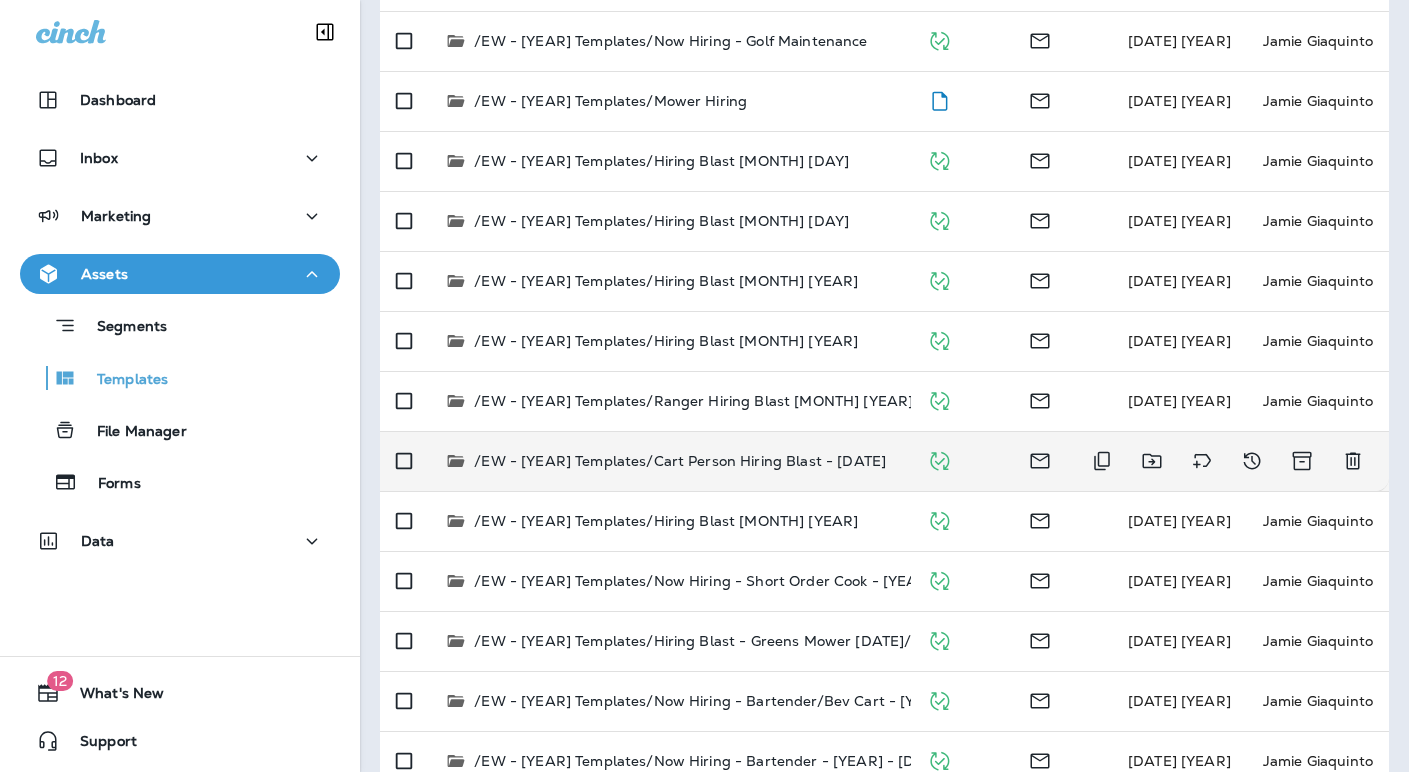 scroll, scrollTop: 529, scrollLeft: 0, axis: vertical 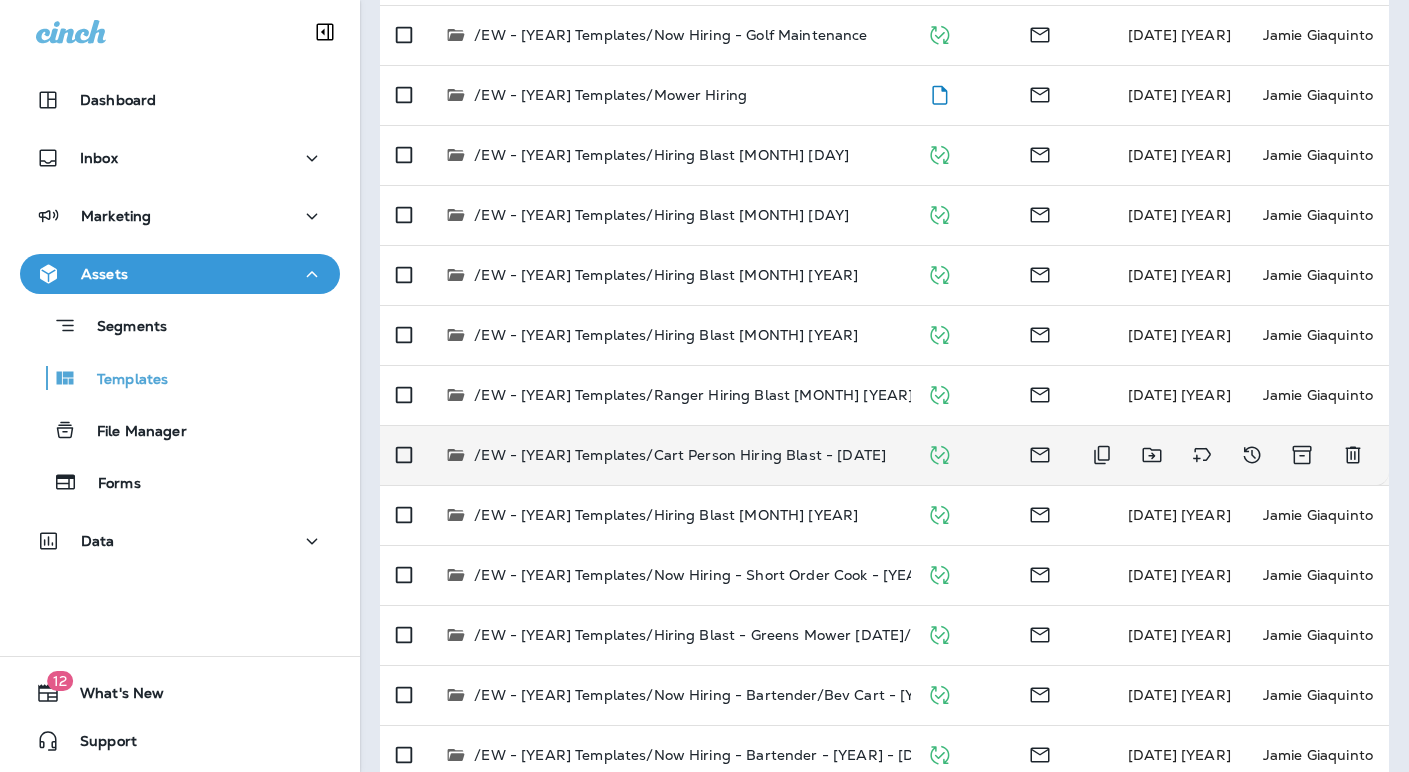 click on "/EW - [YEAR] Templates/Cart Person Hiring Blast - [DATE]" at bounding box center [680, 455] 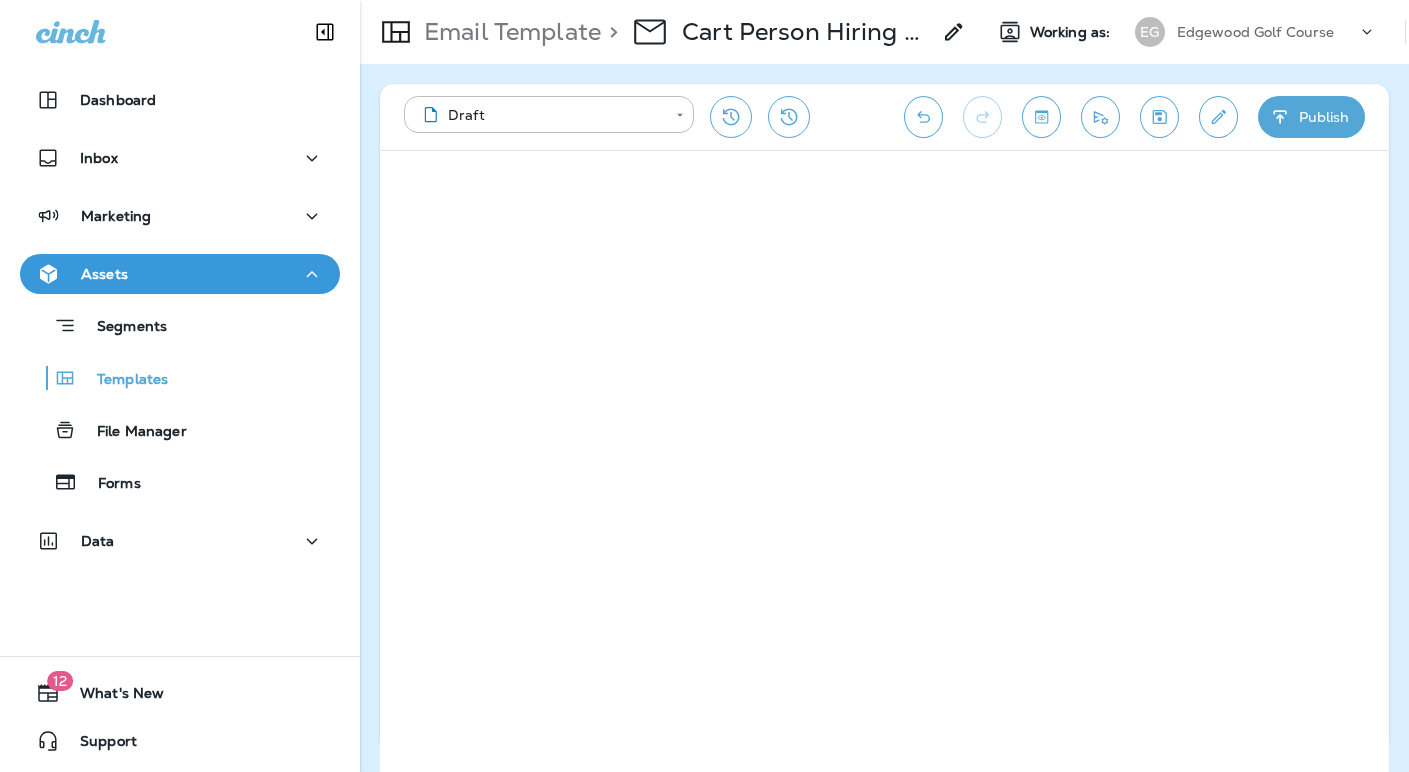 click 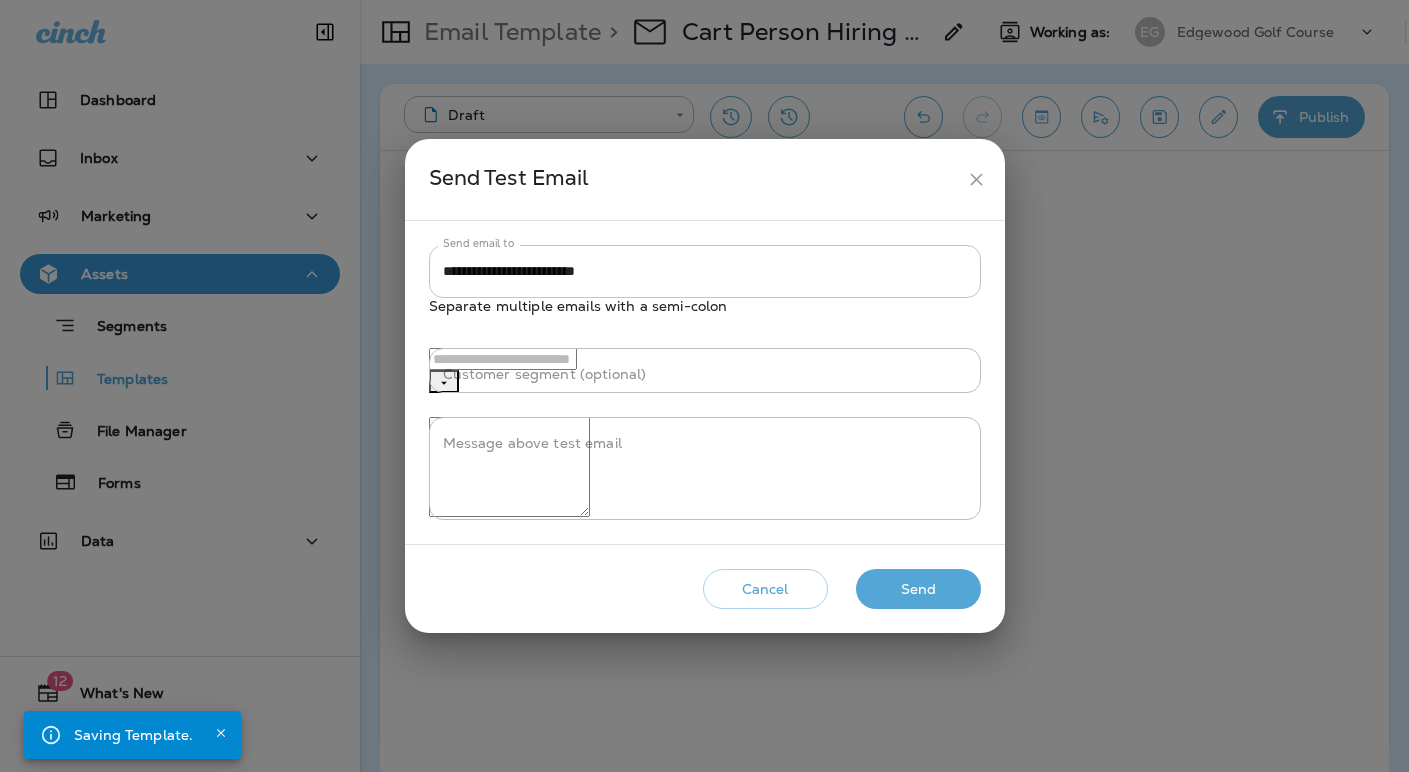 click on "**********" at bounding box center (705, 271) 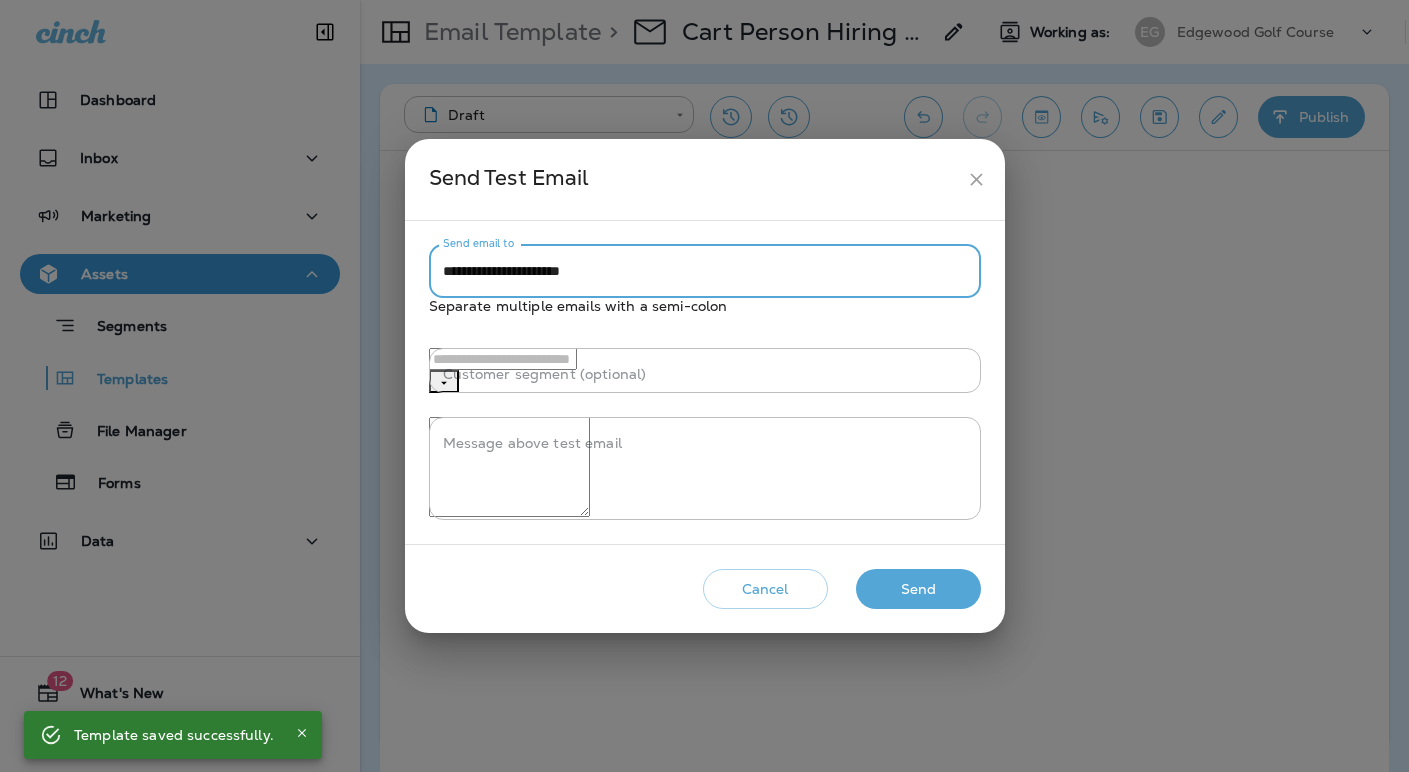 type on "**********" 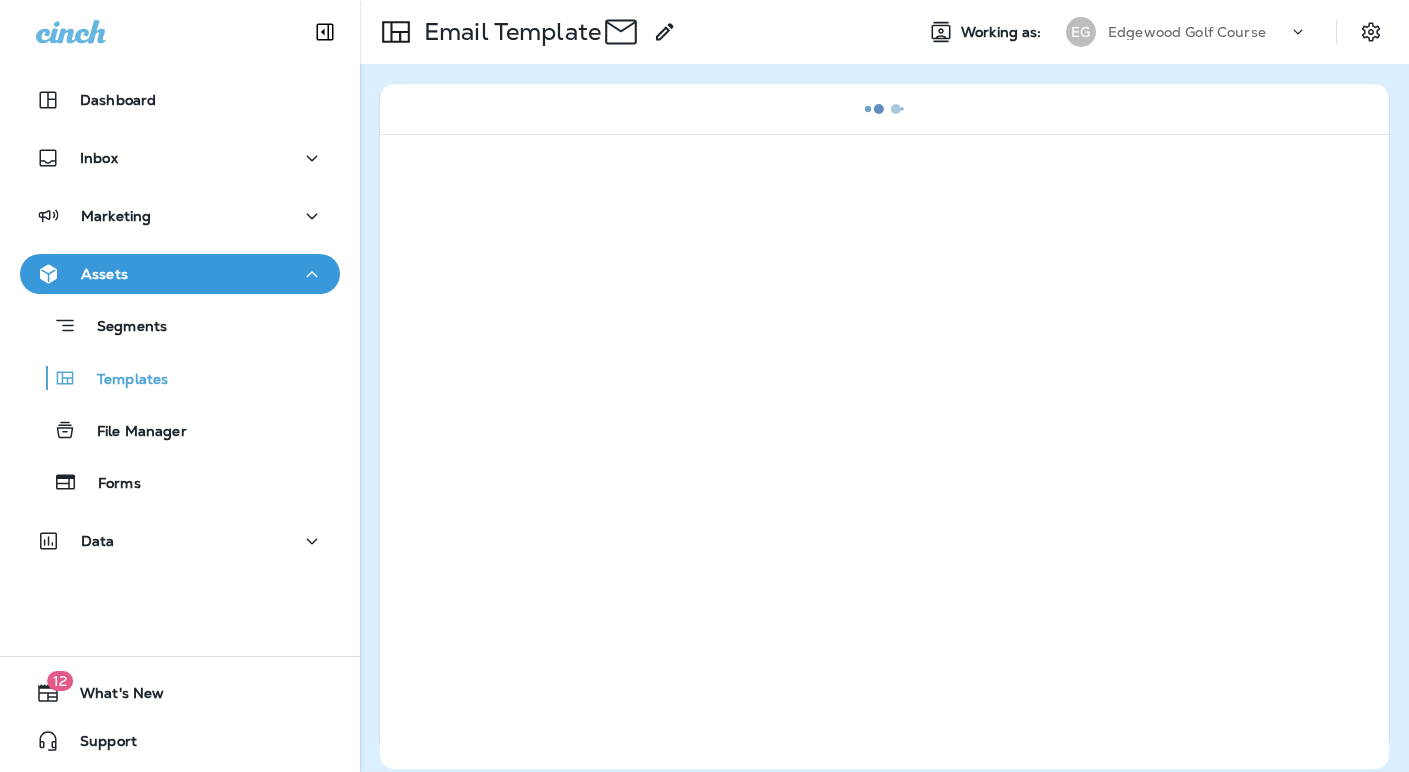 scroll, scrollTop: 0, scrollLeft: 0, axis: both 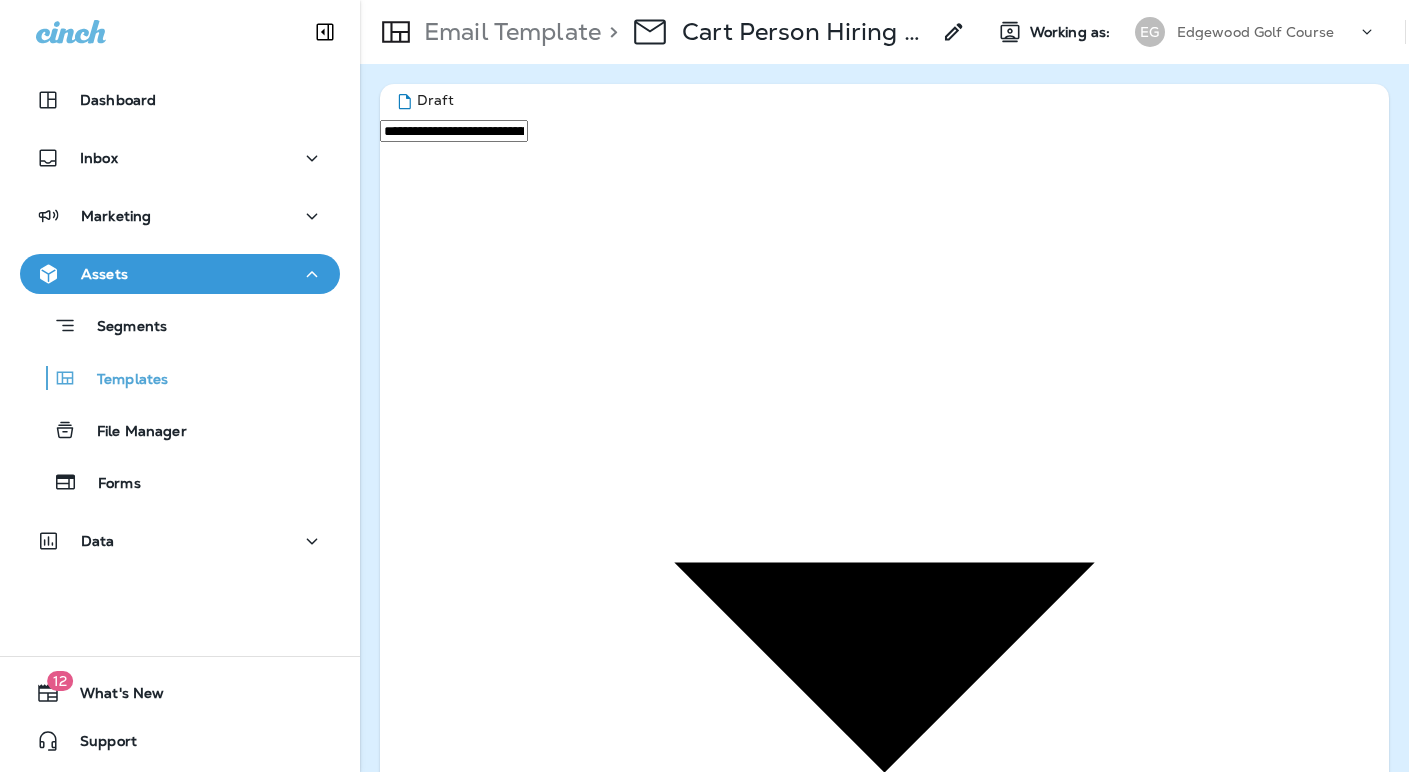 click 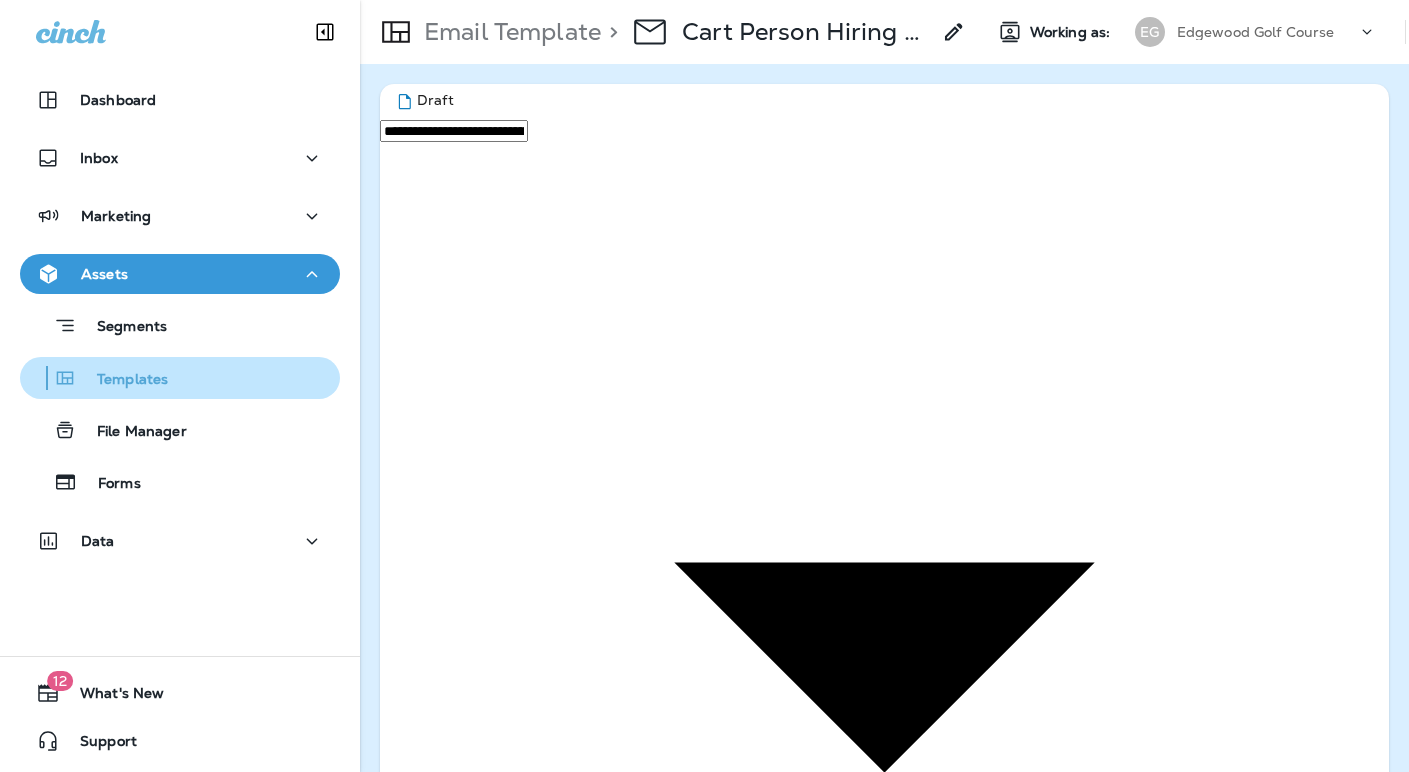 click on "Templates" at bounding box center (122, 380) 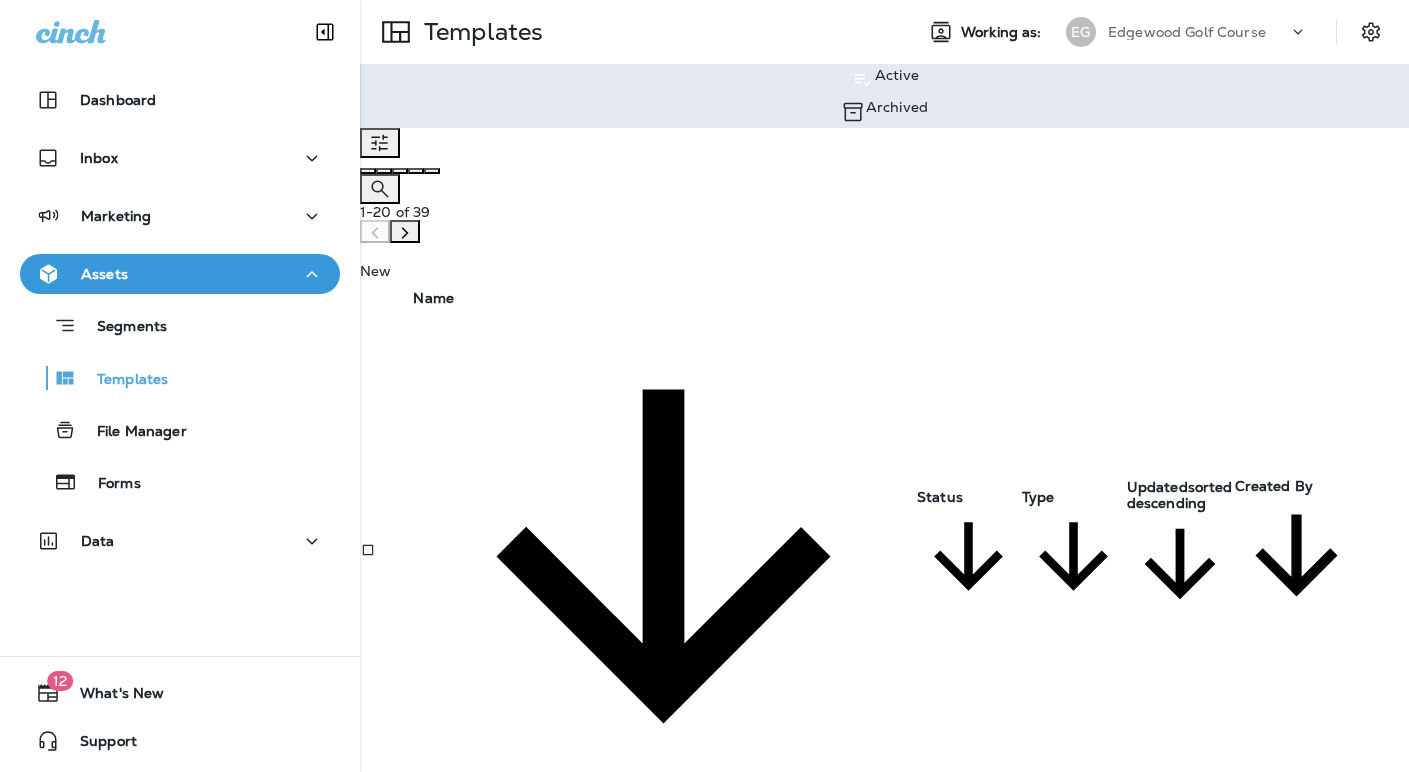 click 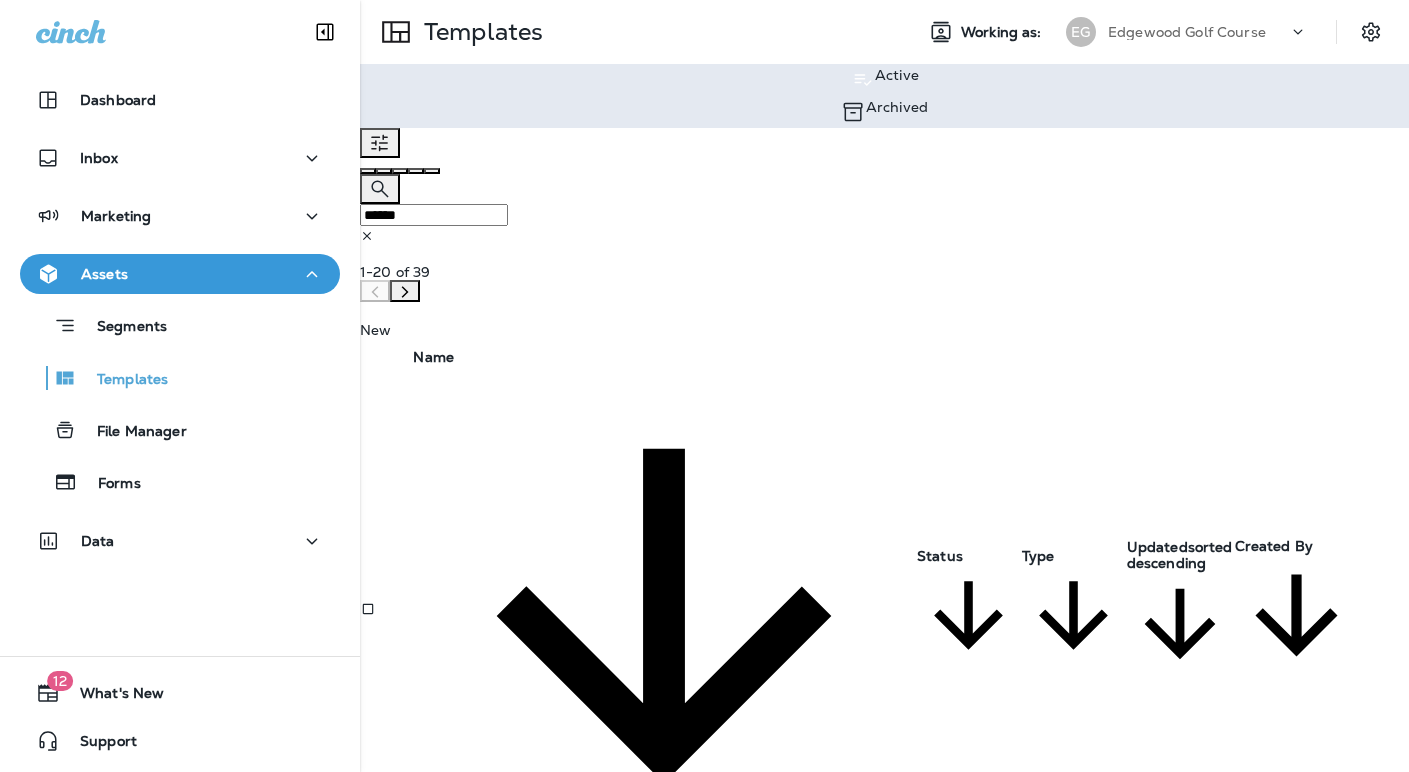 type on "******" 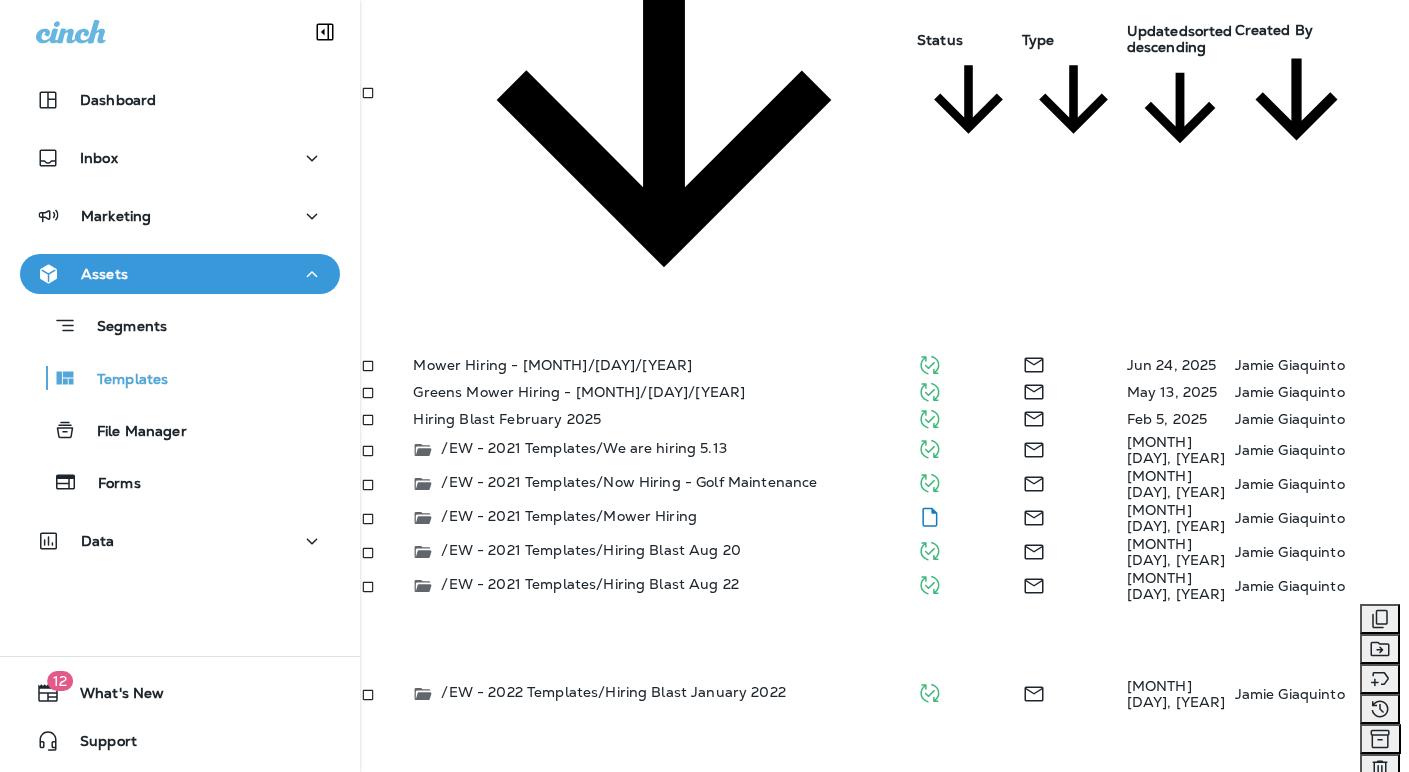 scroll, scrollTop: 529, scrollLeft: 0, axis: vertical 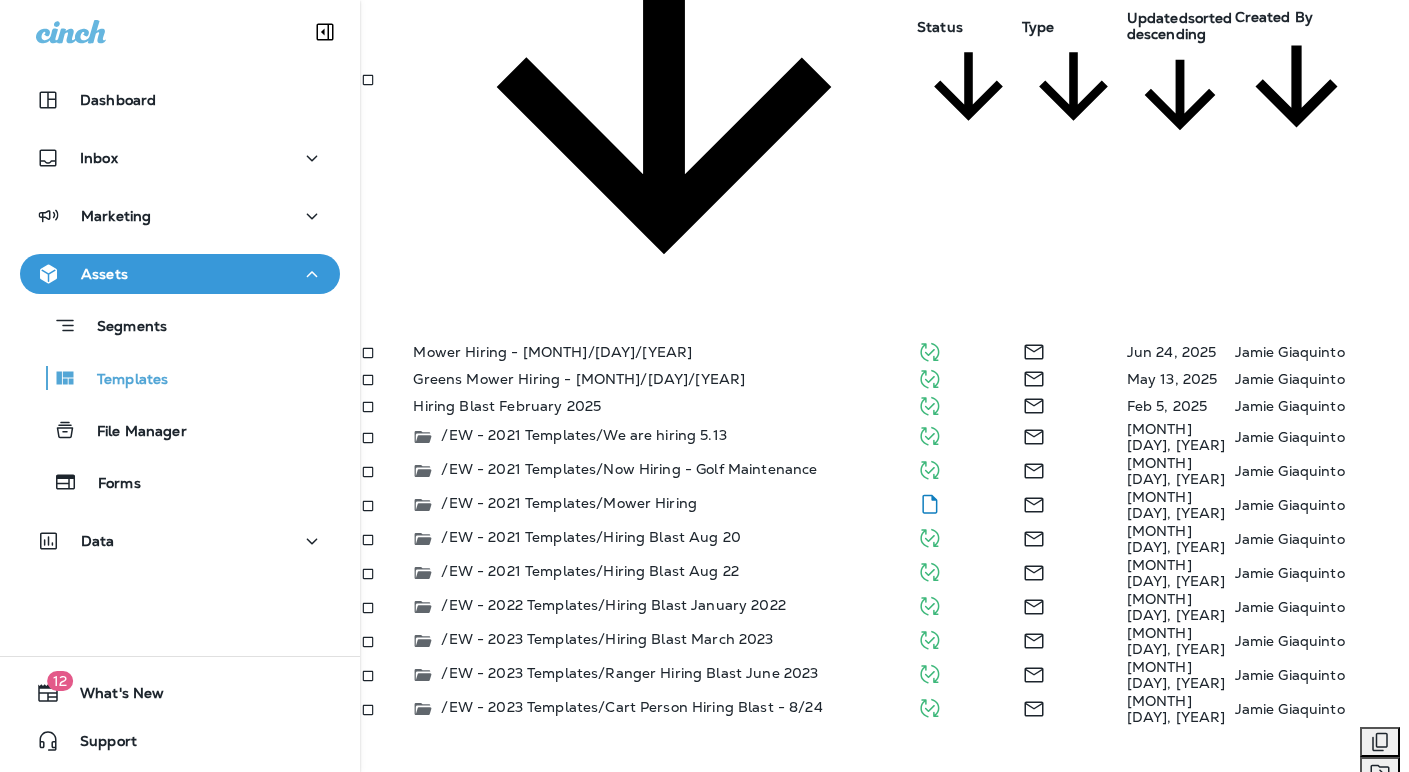 click on "/EW - [YEAR] Templates/Hiring Blast [MONTH] [YEAR]" at bounding box center [600, 817] 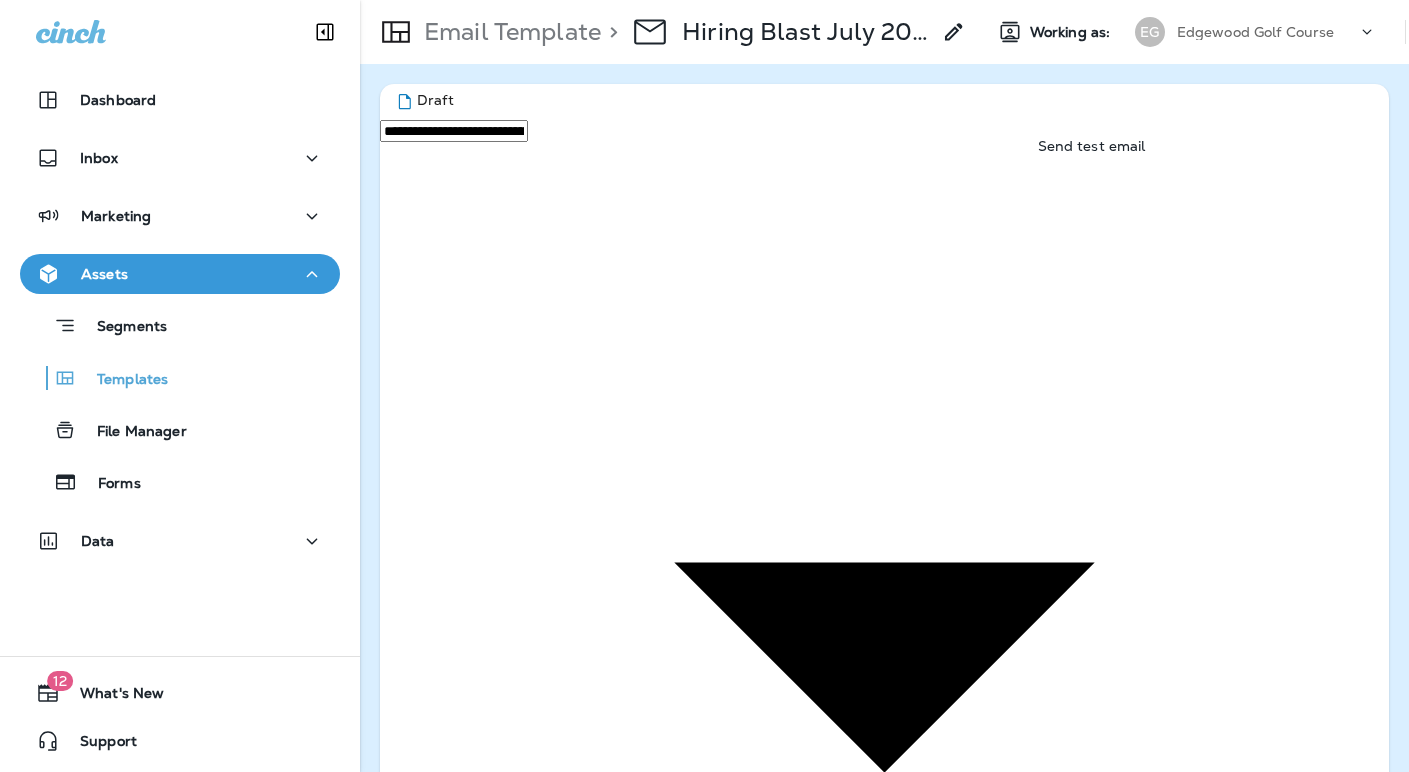 click 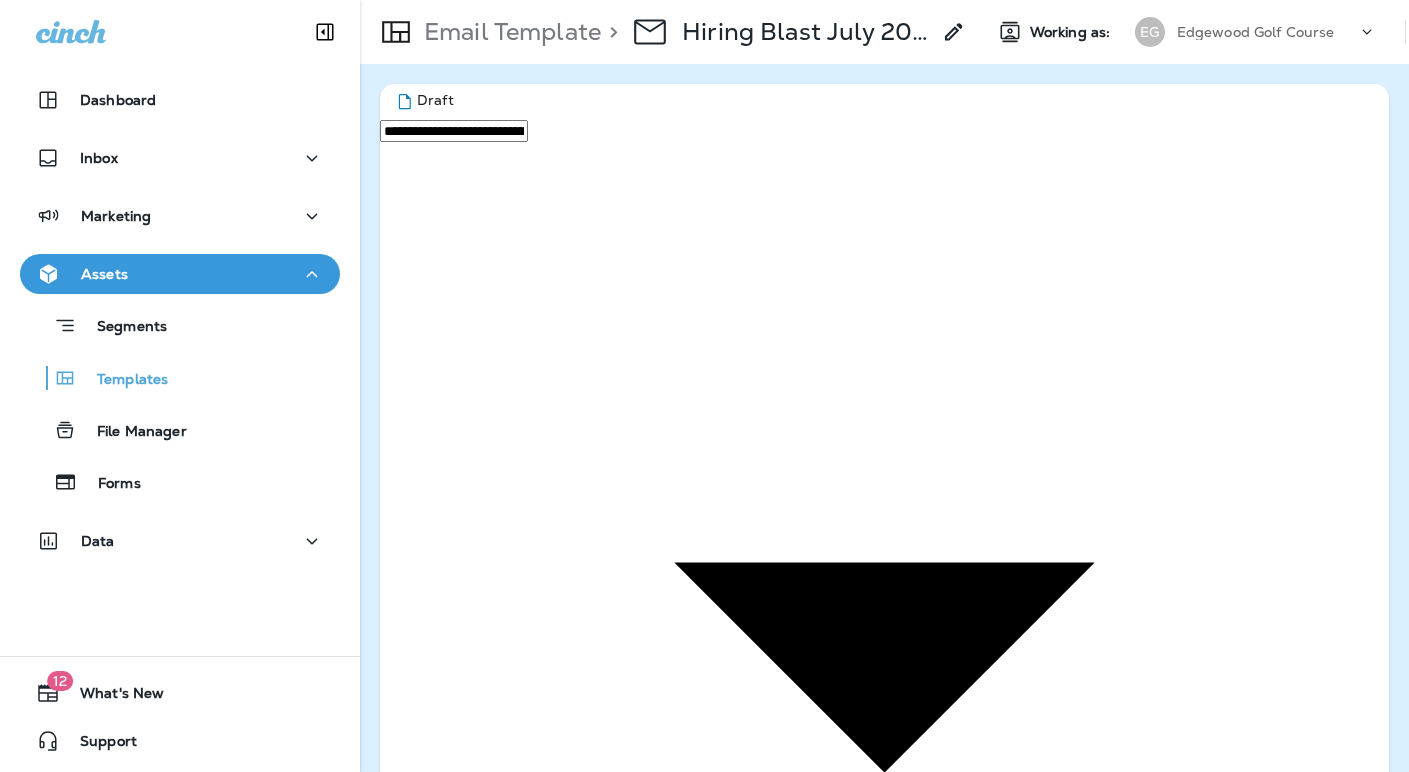 click on "**********" at bounding box center [74, 1540] 